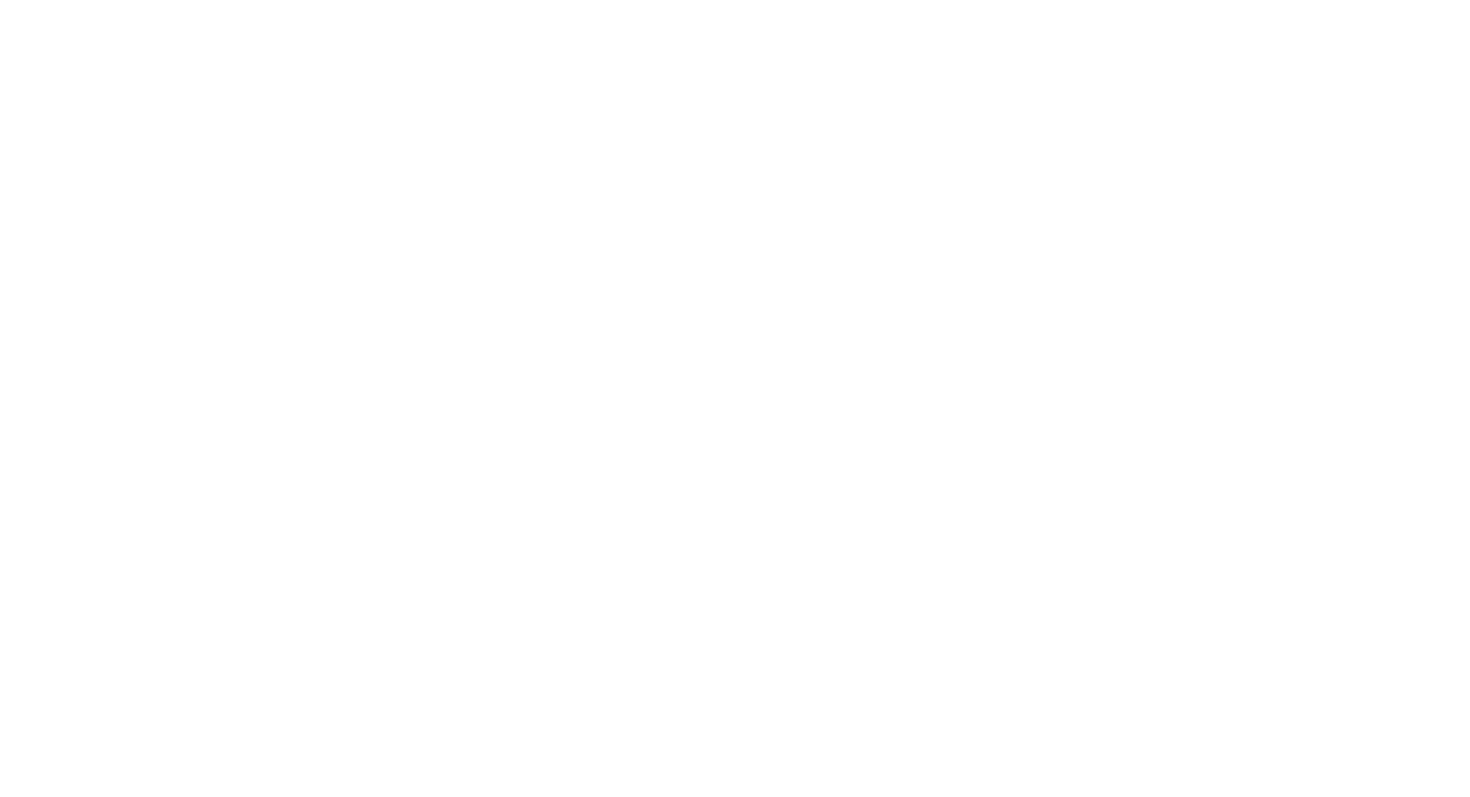scroll, scrollTop: 0, scrollLeft: 0, axis: both 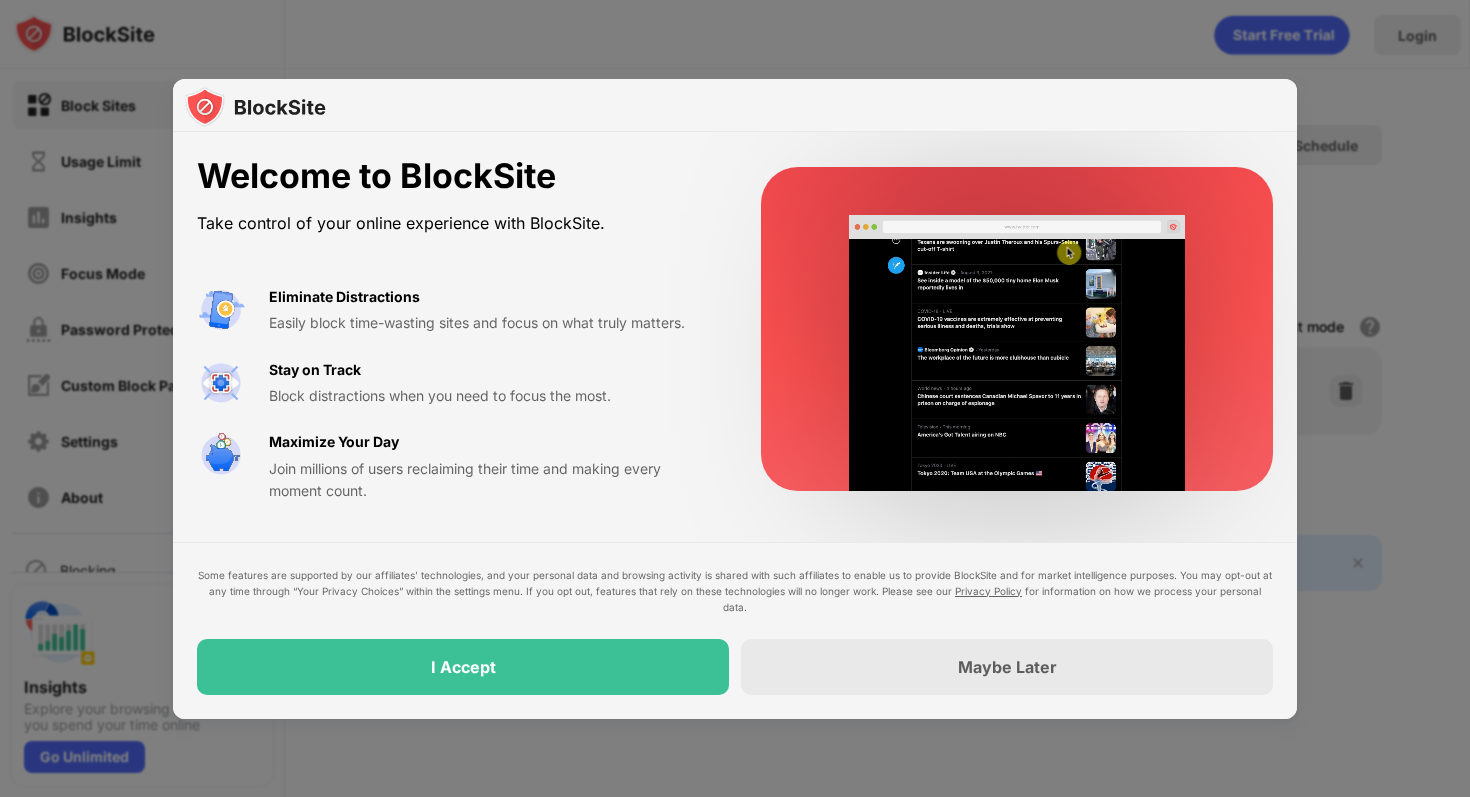 click at bounding box center (1017, 353) 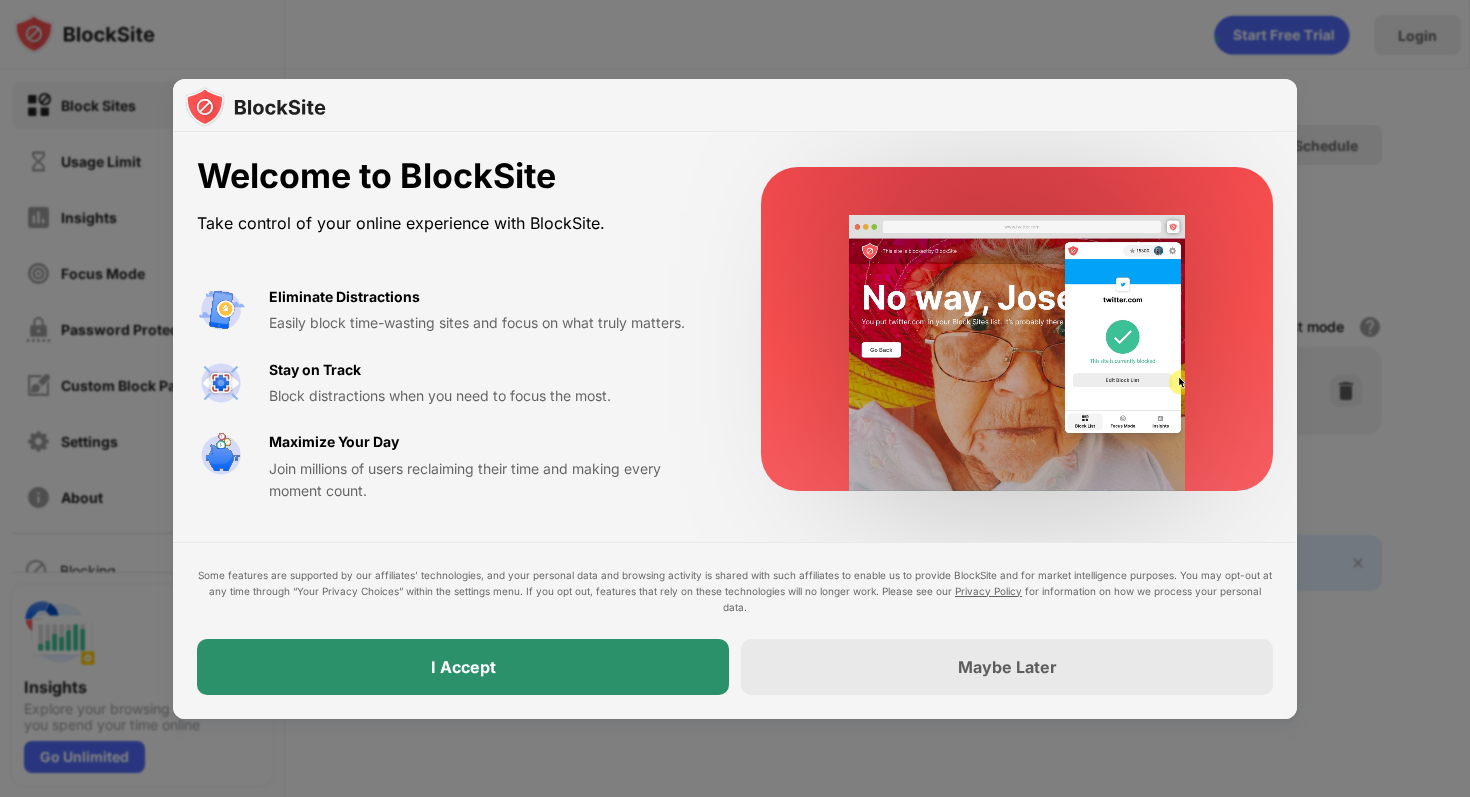 click on "I Accept" at bounding box center (463, 667) 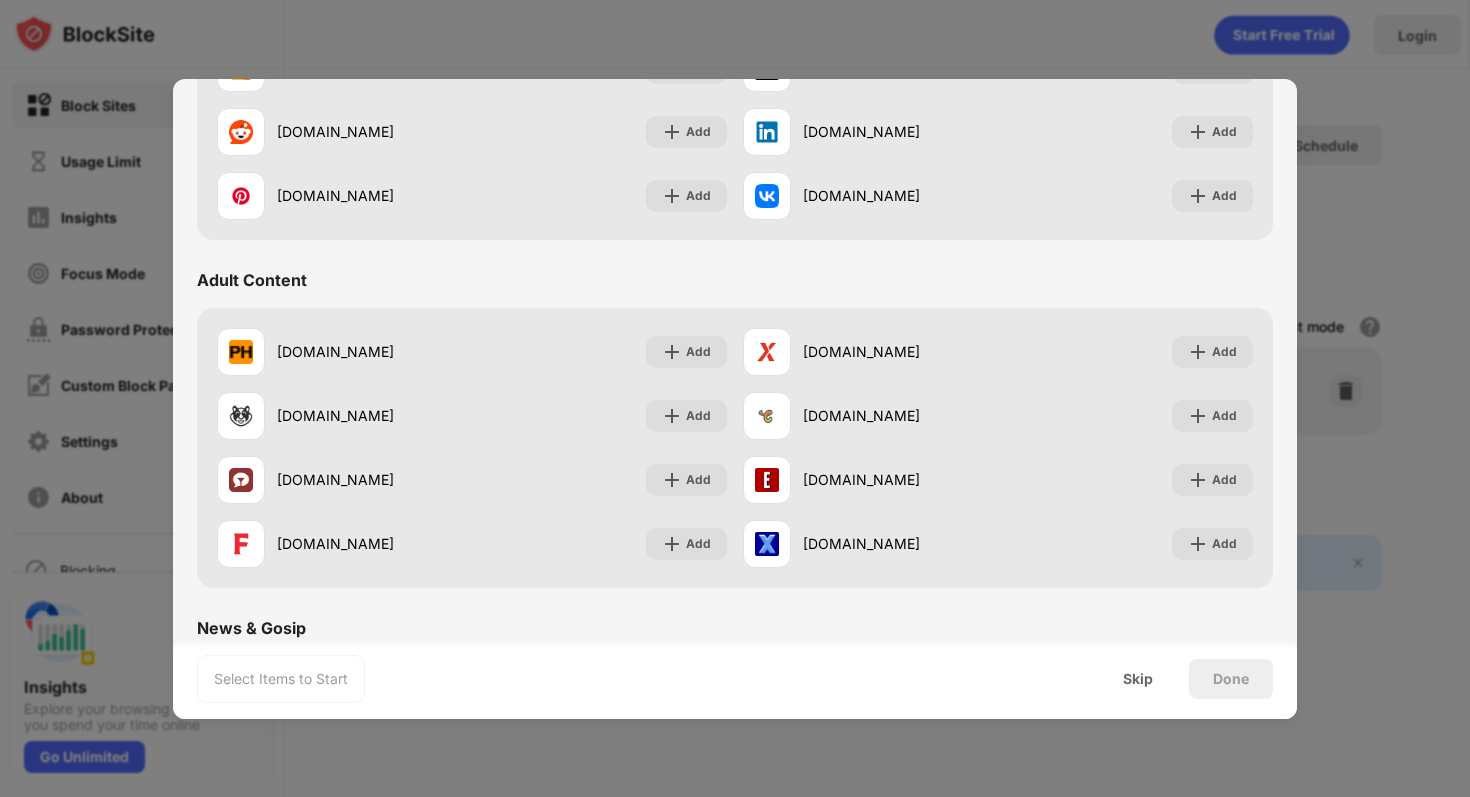 scroll, scrollTop: 758, scrollLeft: 0, axis: vertical 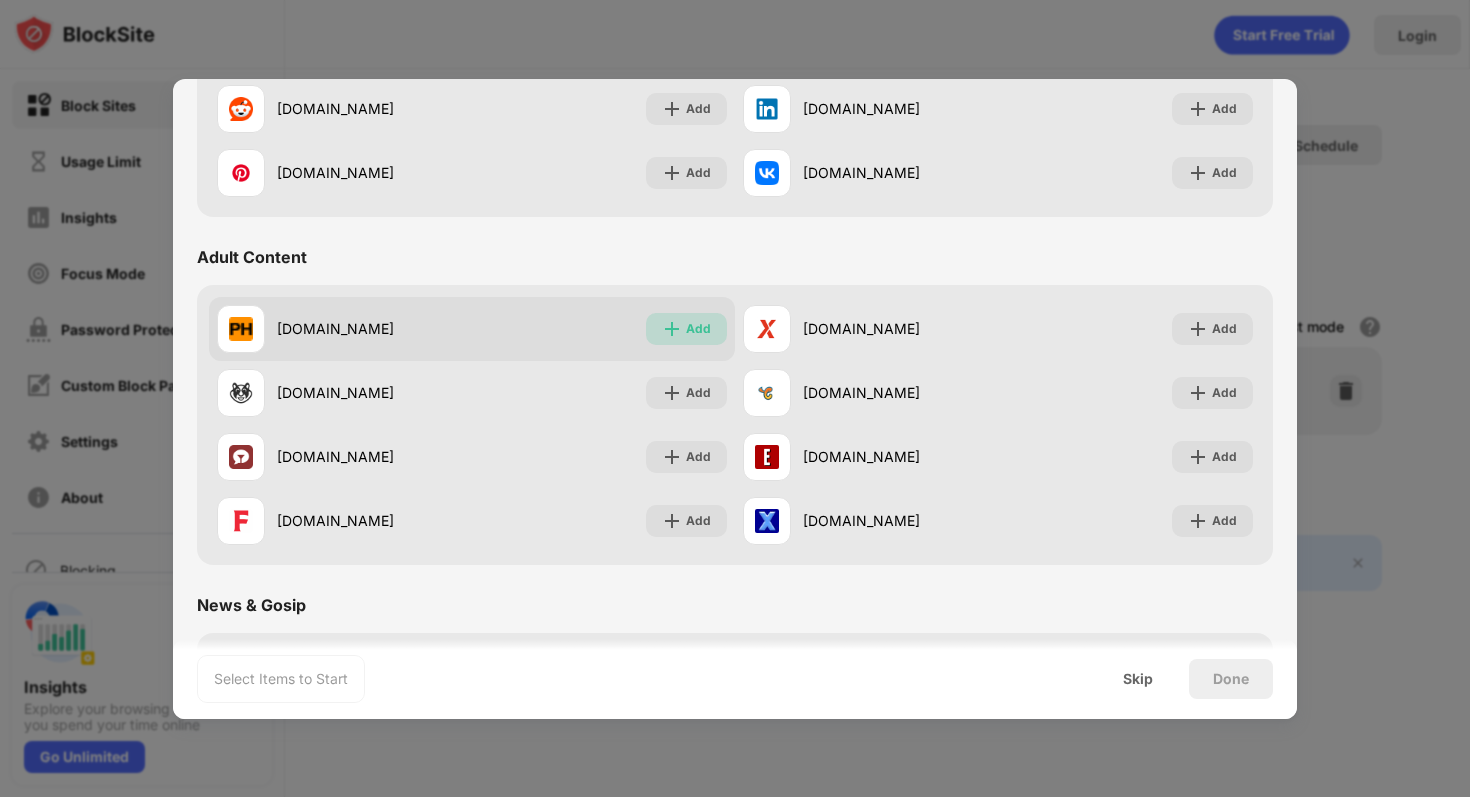 click on "Add" at bounding box center [686, 329] 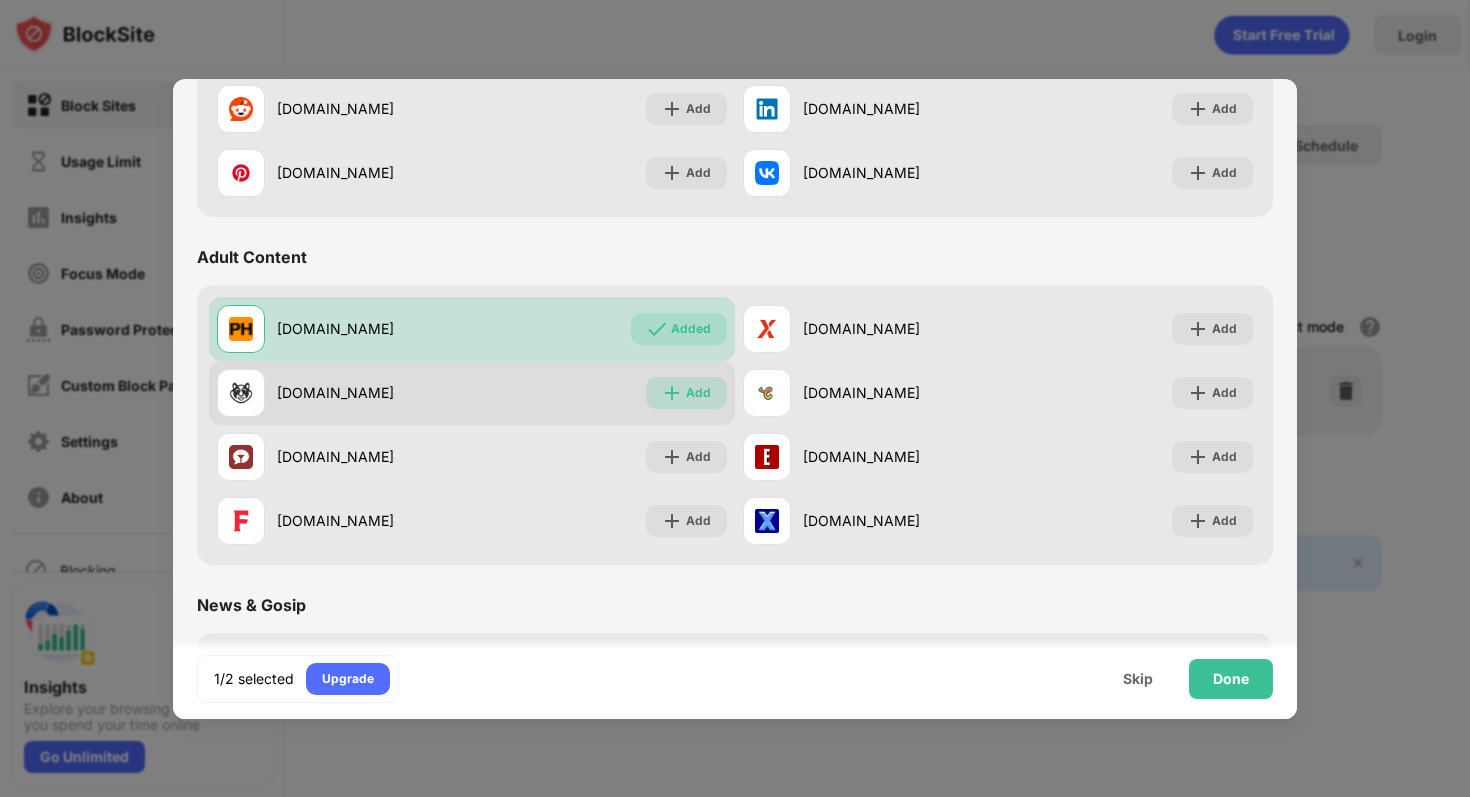 click on "Add" at bounding box center (698, 393) 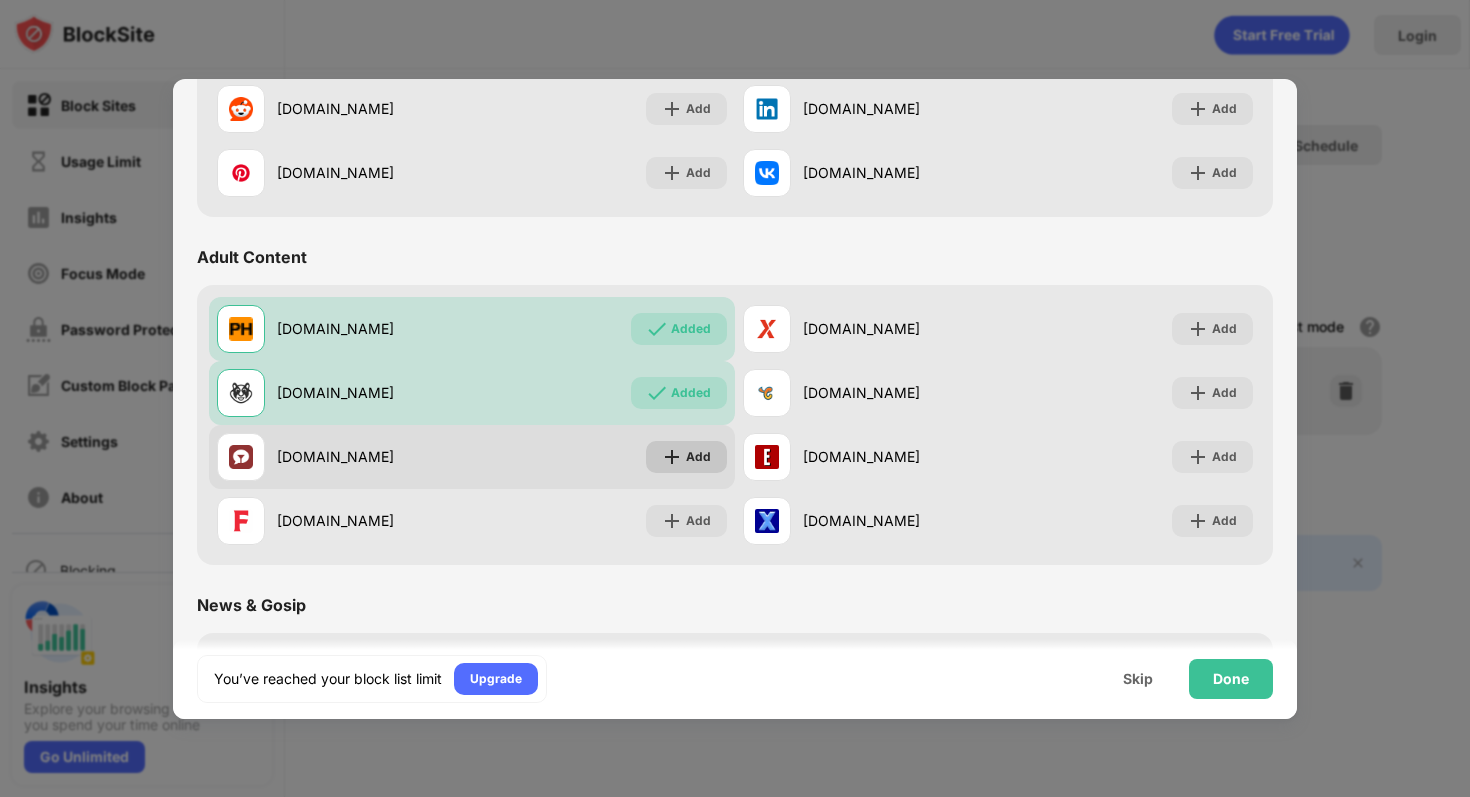 click at bounding box center [672, 457] 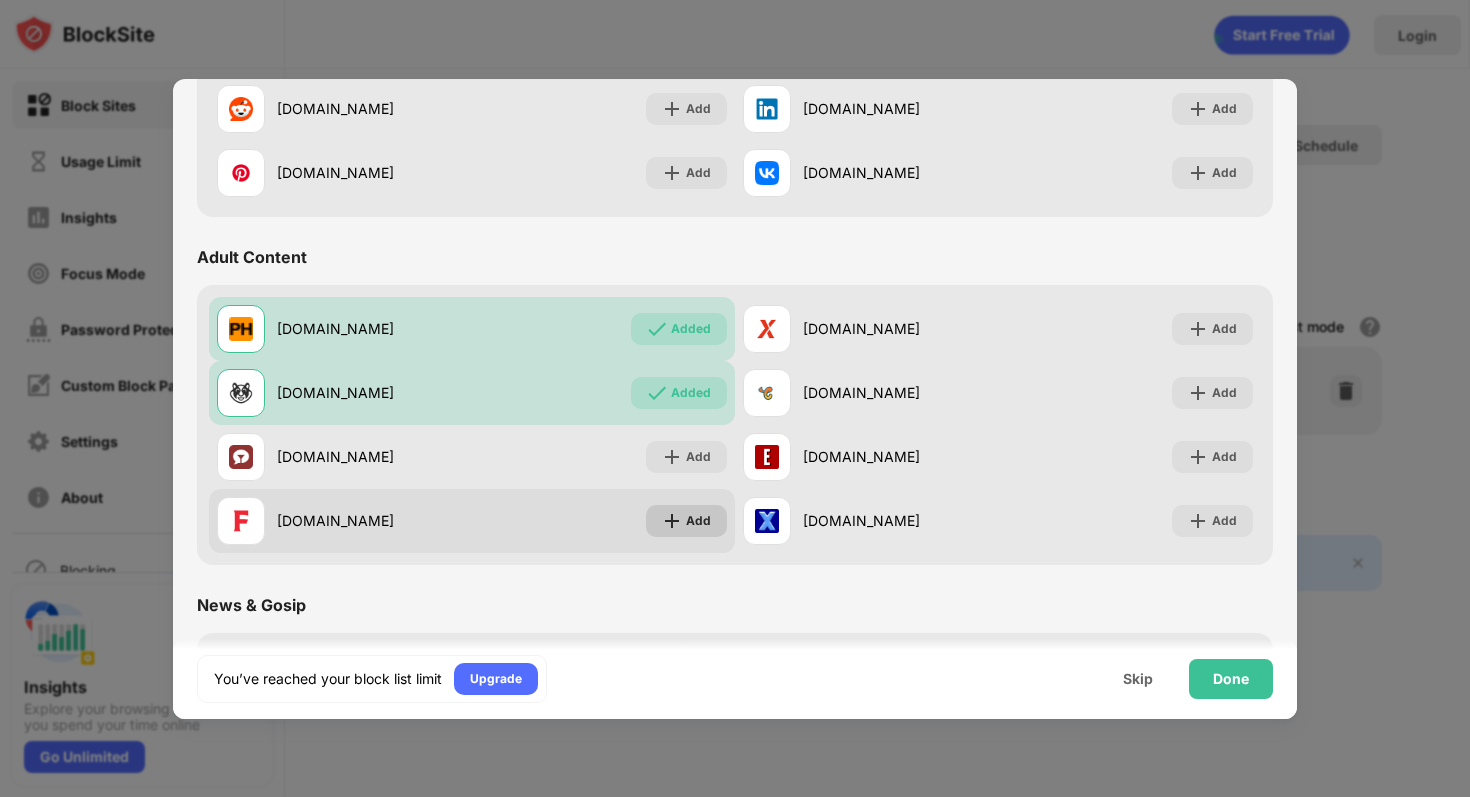 click on "Add" at bounding box center [698, 521] 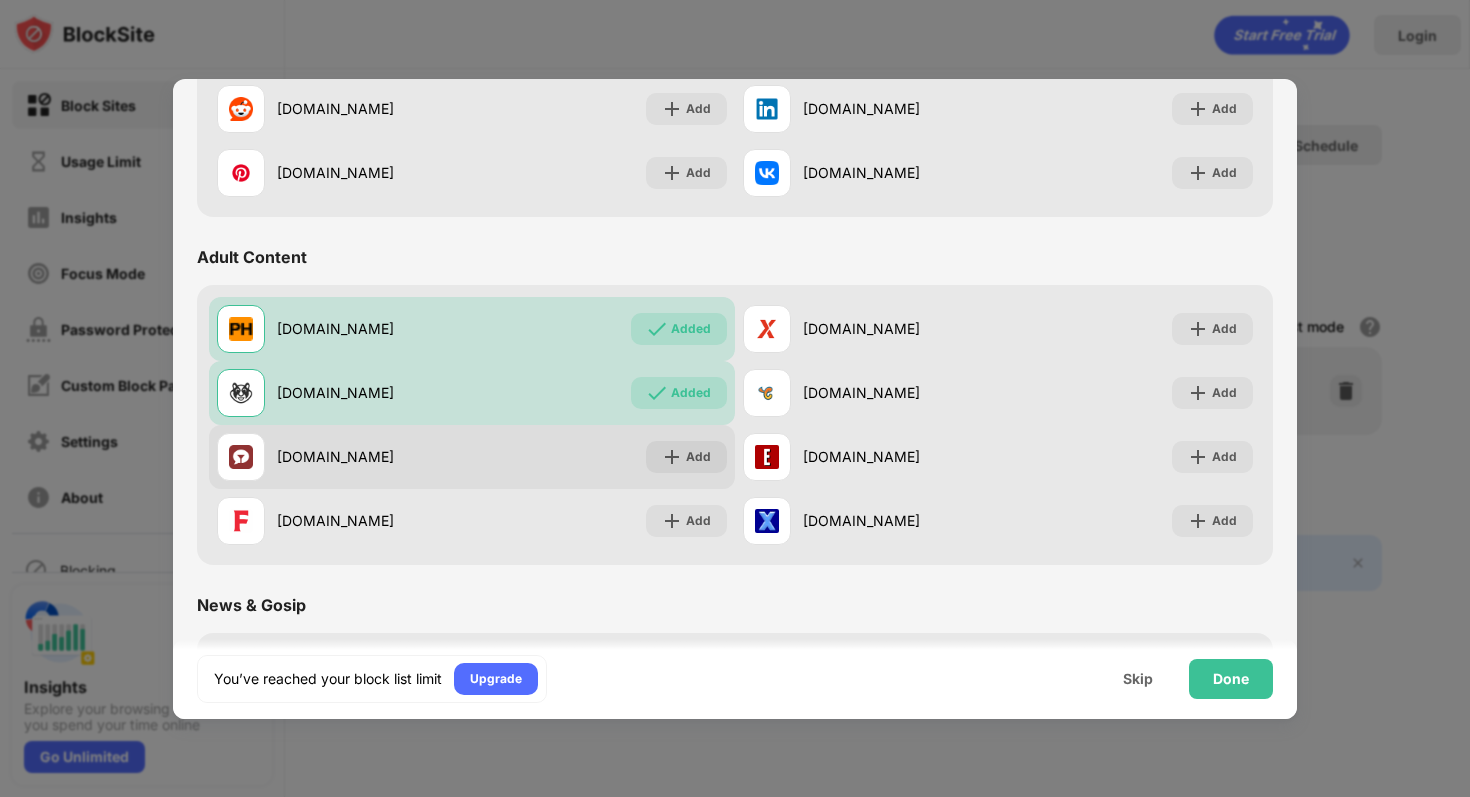 click on "stripchat.com Add" at bounding box center (472, 457) 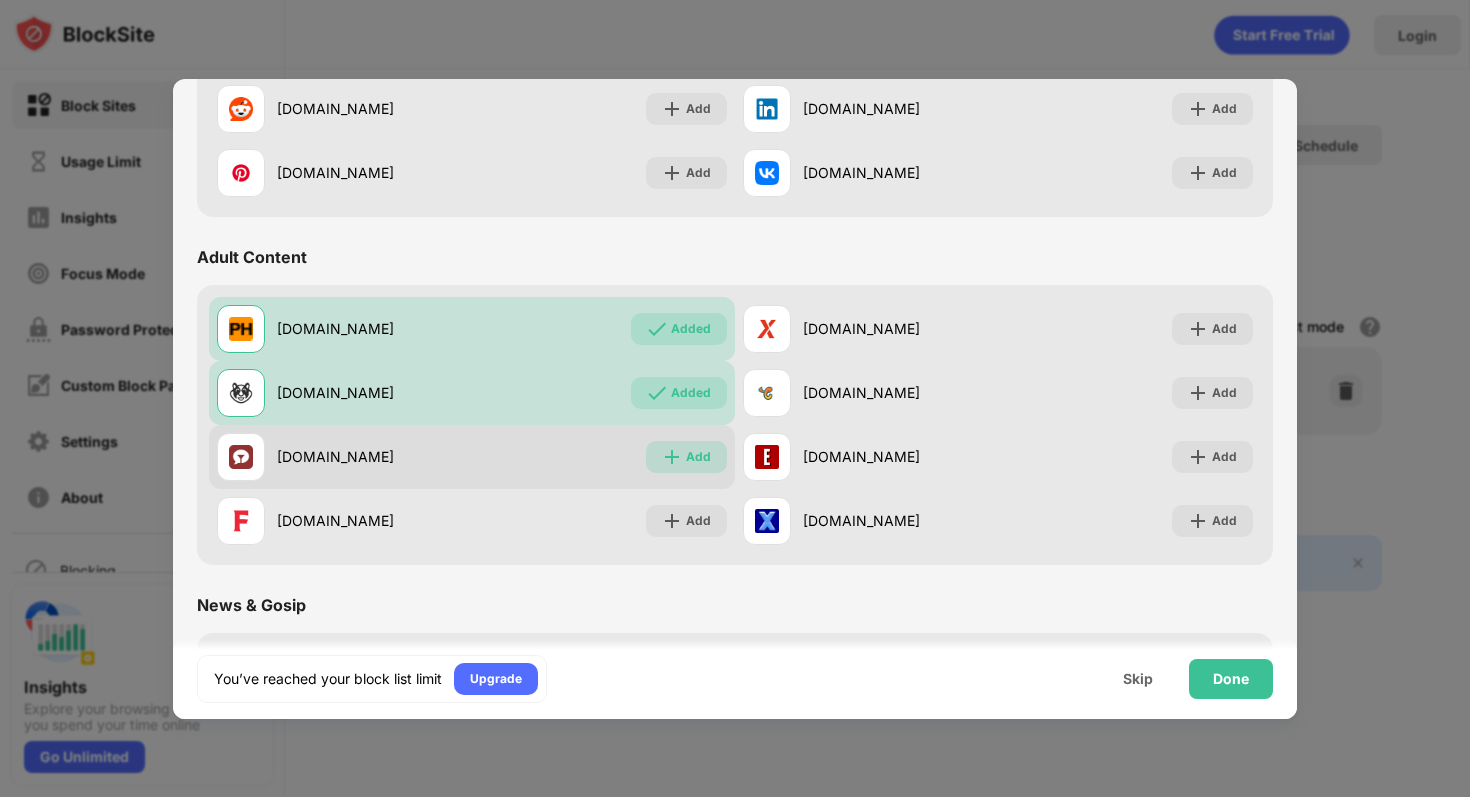 click at bounding box center [672, 457] 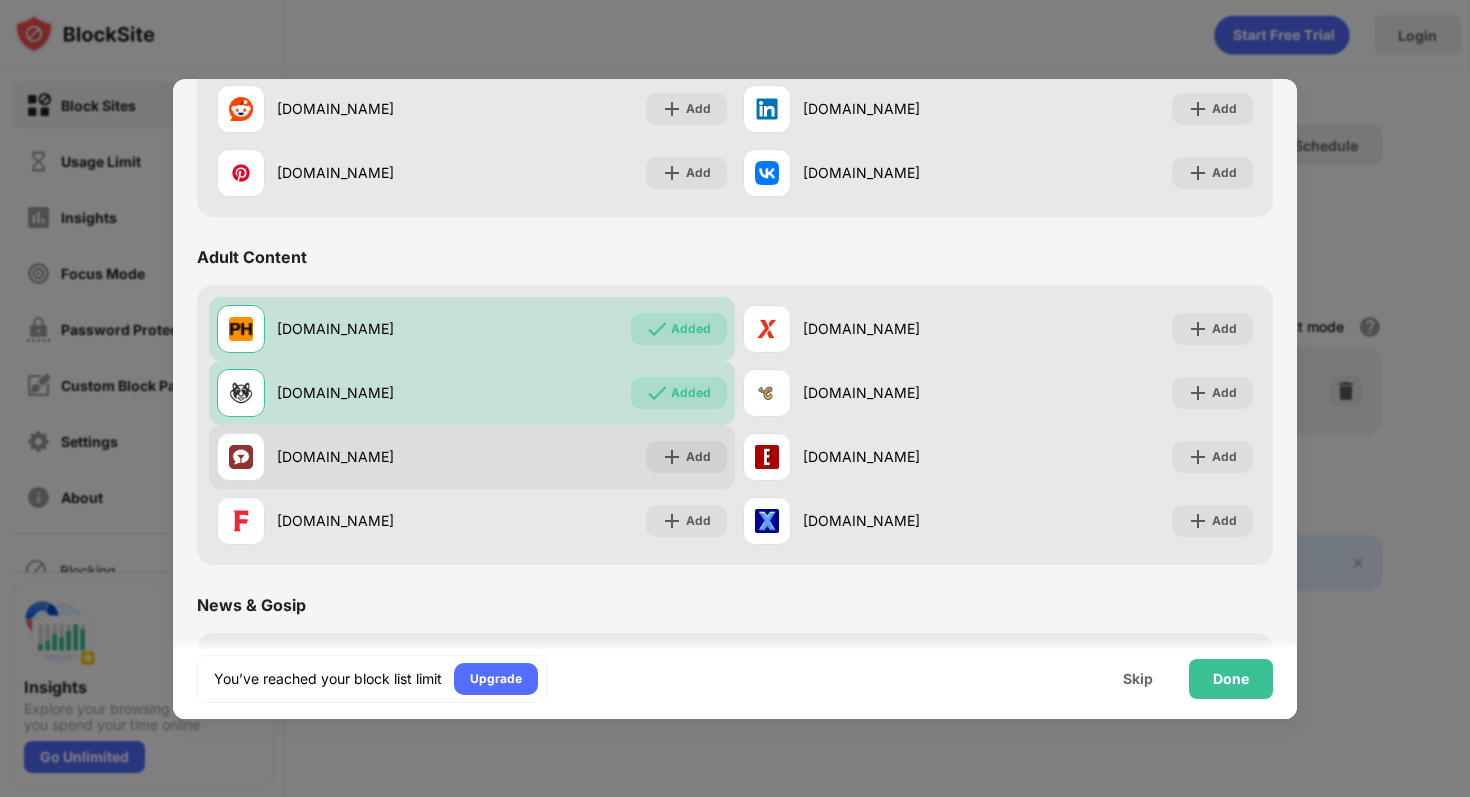 click at bounding box center (672, 457) 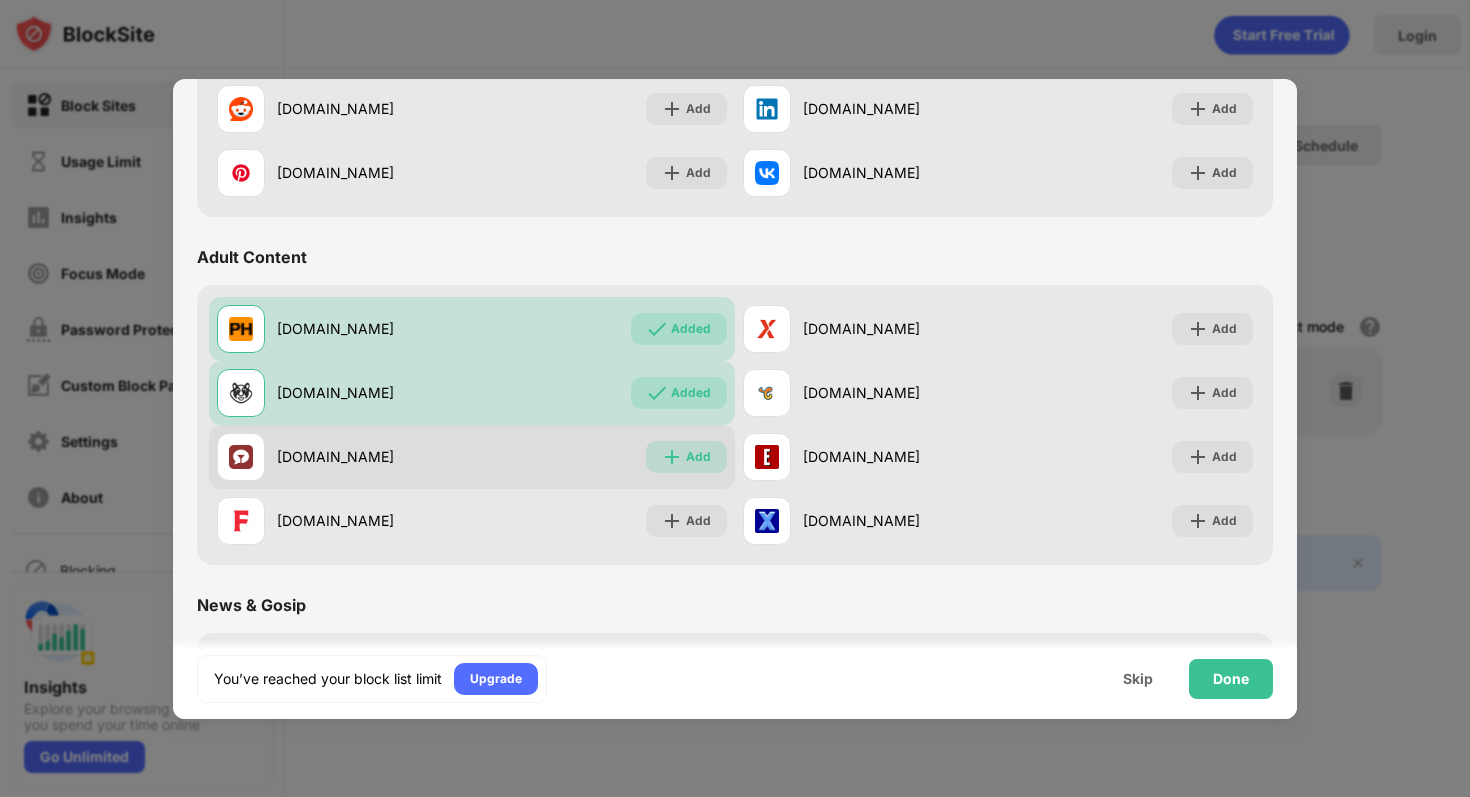 click at bounding box center (672, 457) 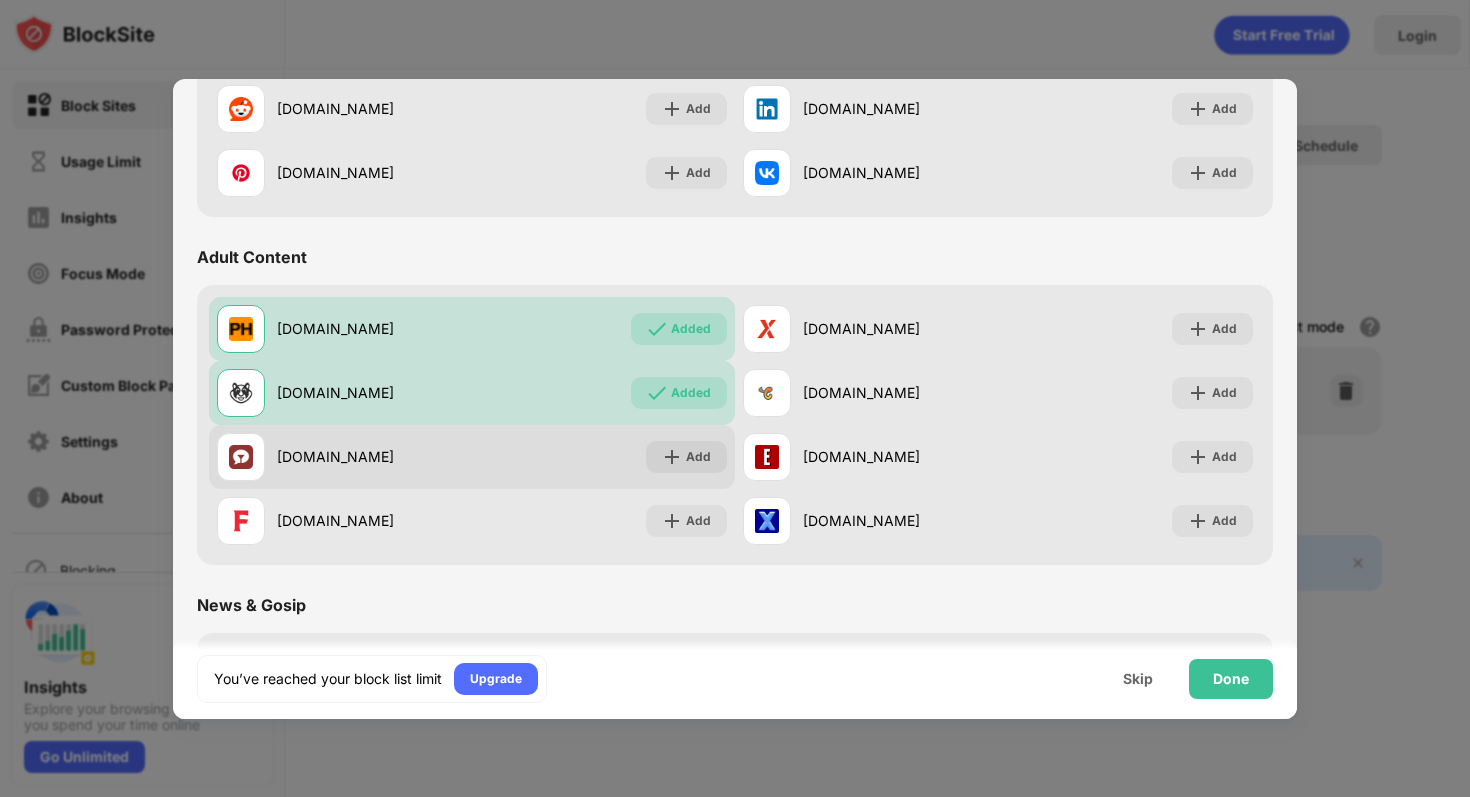 click at bounding box center [672, 457] 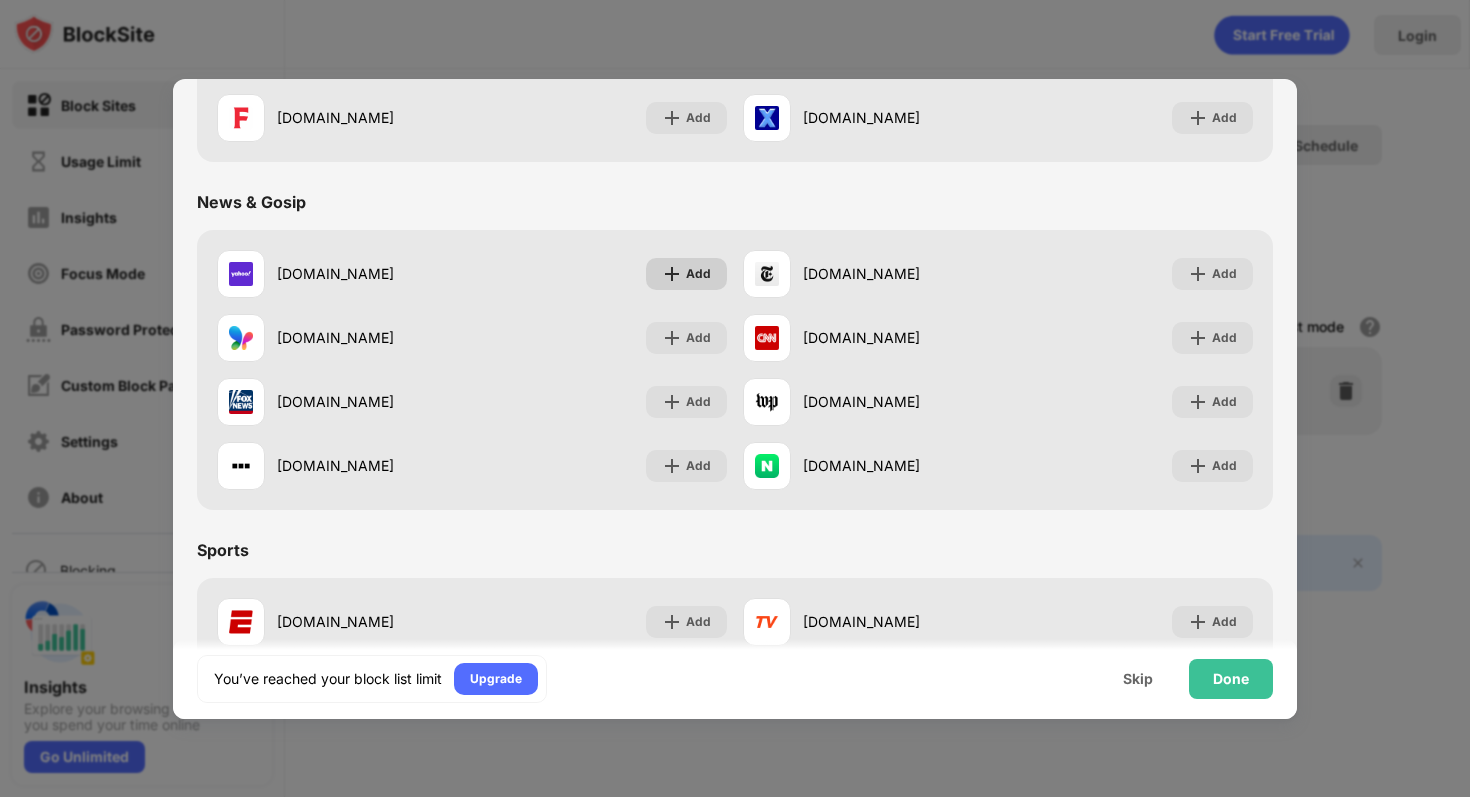 scroll, scrollTop: 1163, scrollLeft: 0, axis: vertical 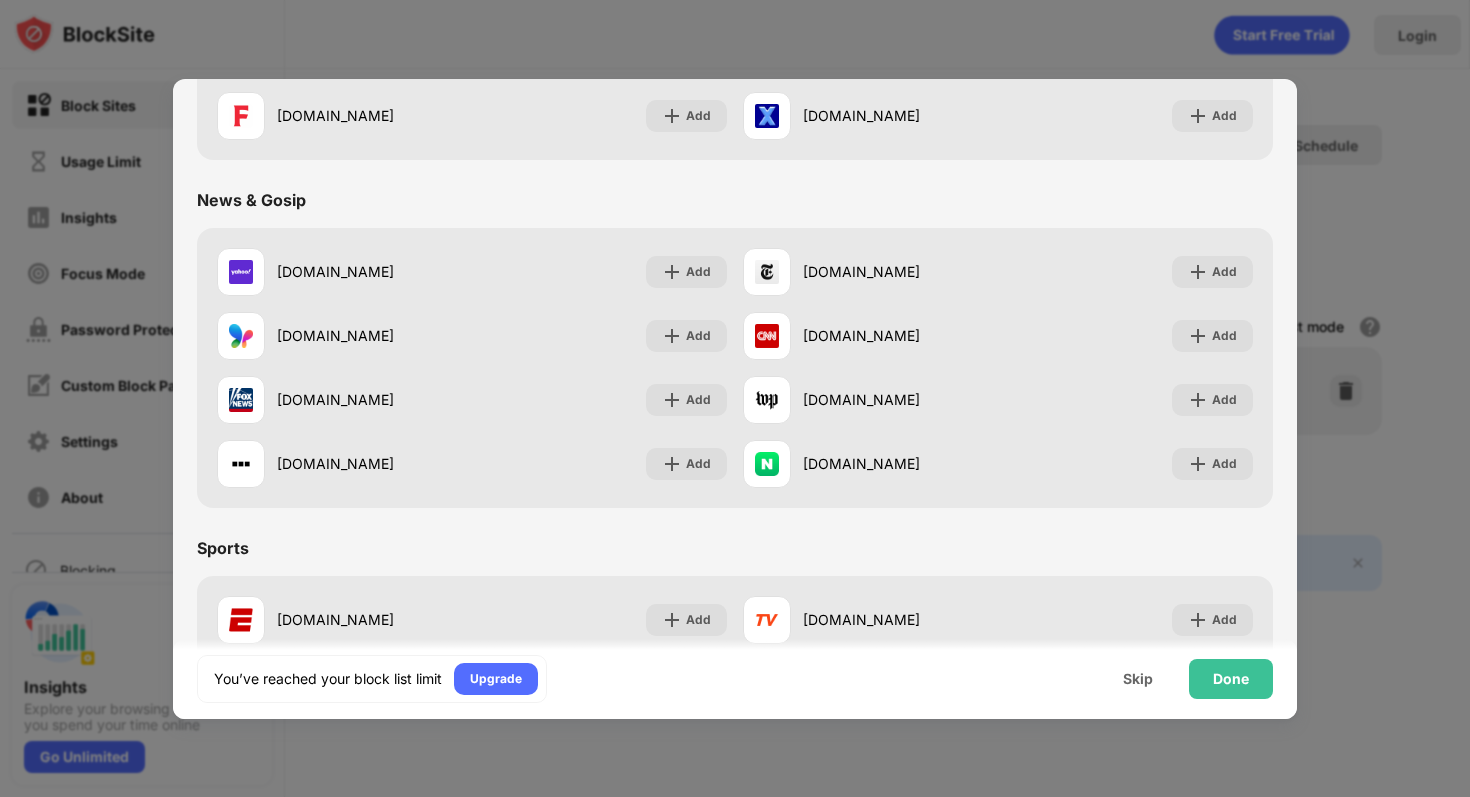 click on "yahoo.com Add" at bounding box center (472, 272) 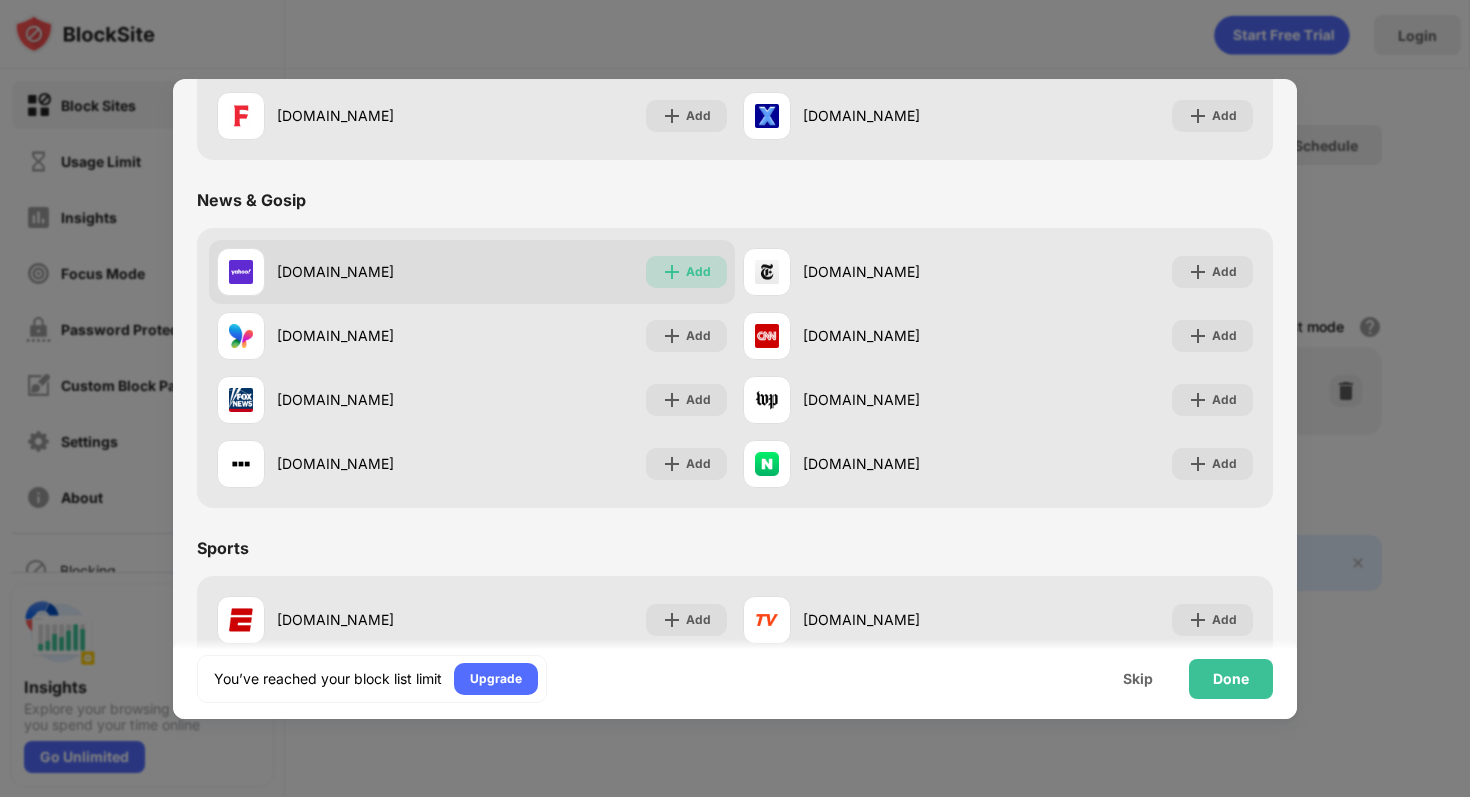 click on "Add" at bounding box center [686, 272] 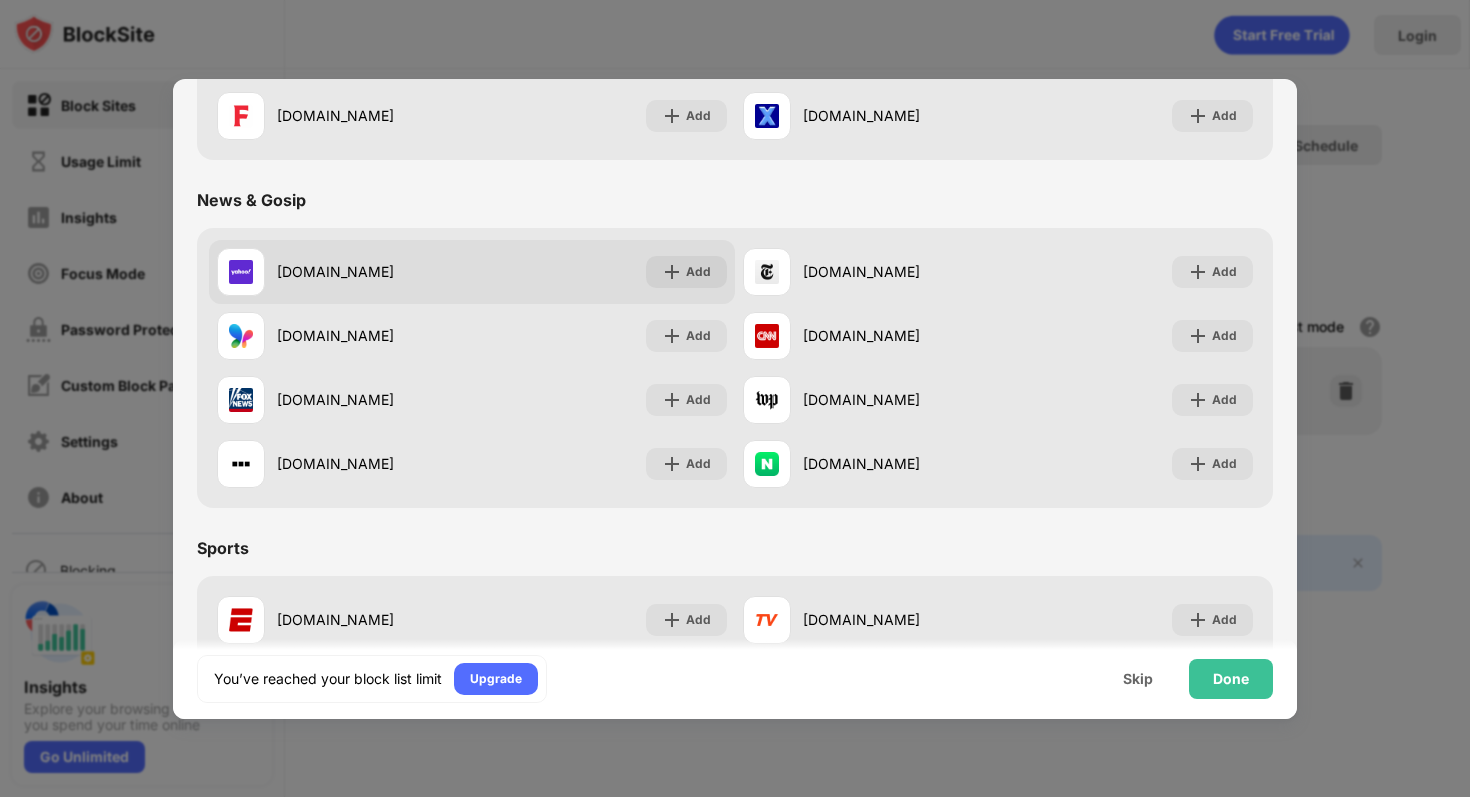 click on "yahoo.com Add" at bounding box center [472, 272] 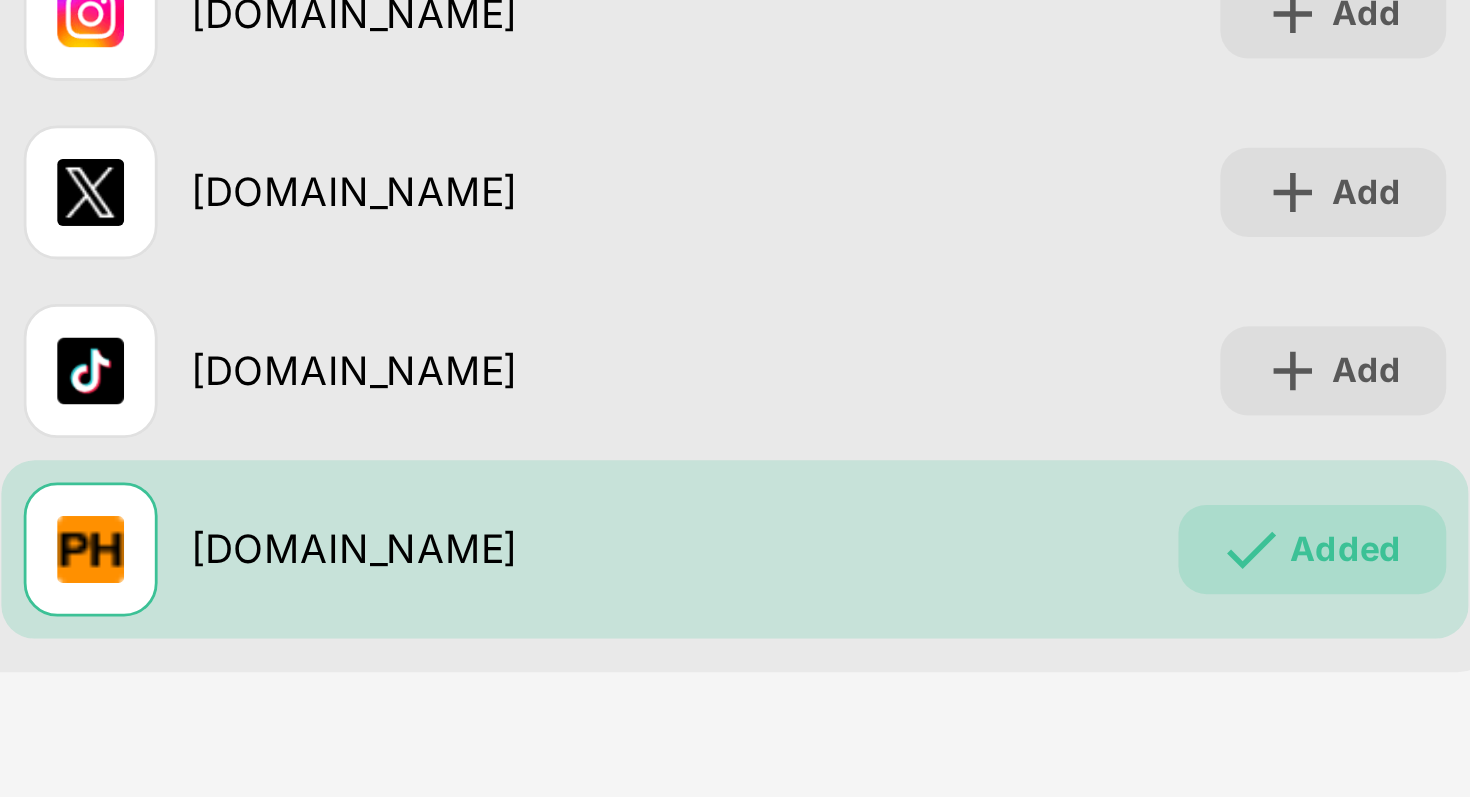 scroll, scrollTop: 95, scrollLeft: 0, axis: vertical 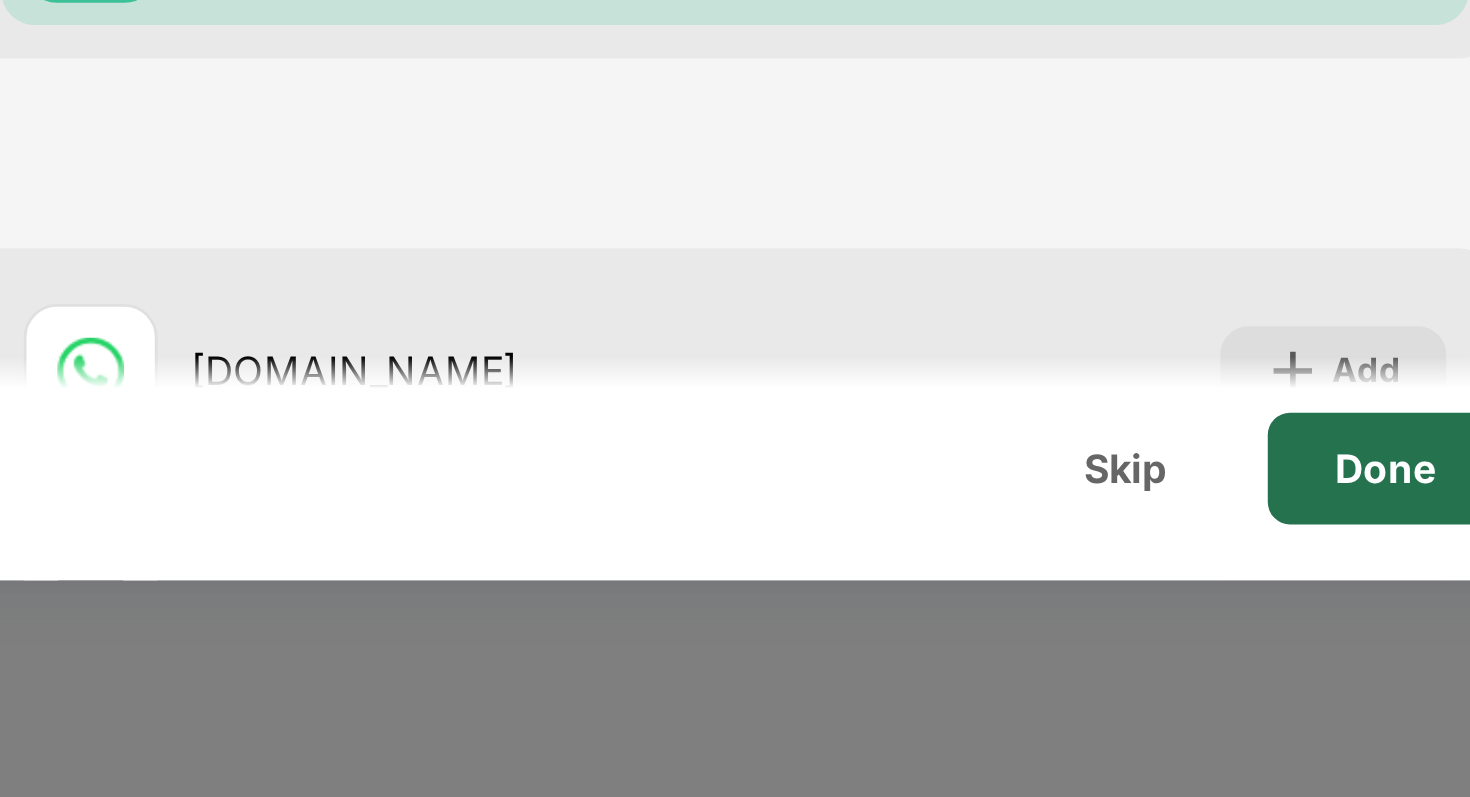 click on "Done" at bounding box center [1231, 679] 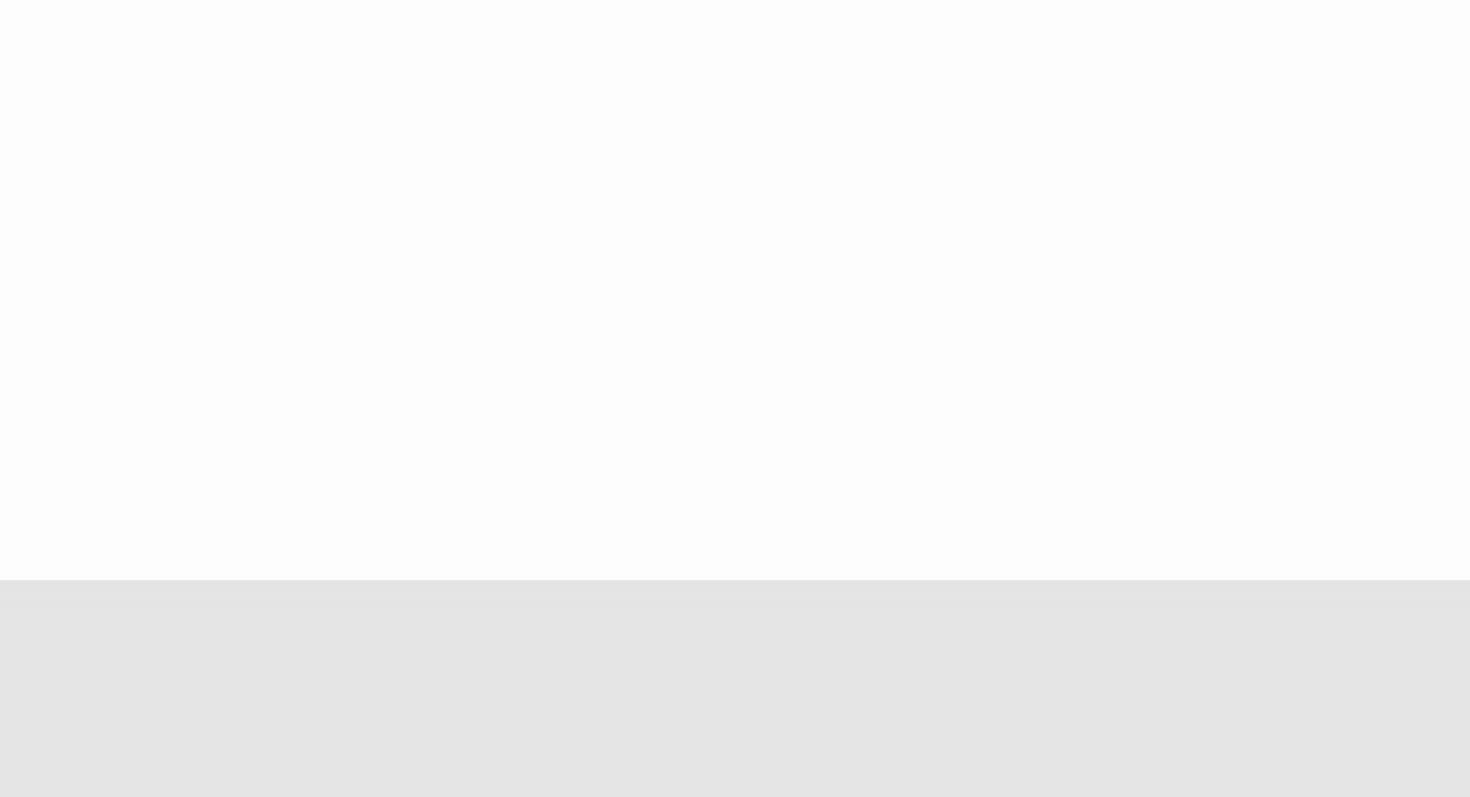 scroll, scrollTop: 0, scrollLeft: 0, axis: both 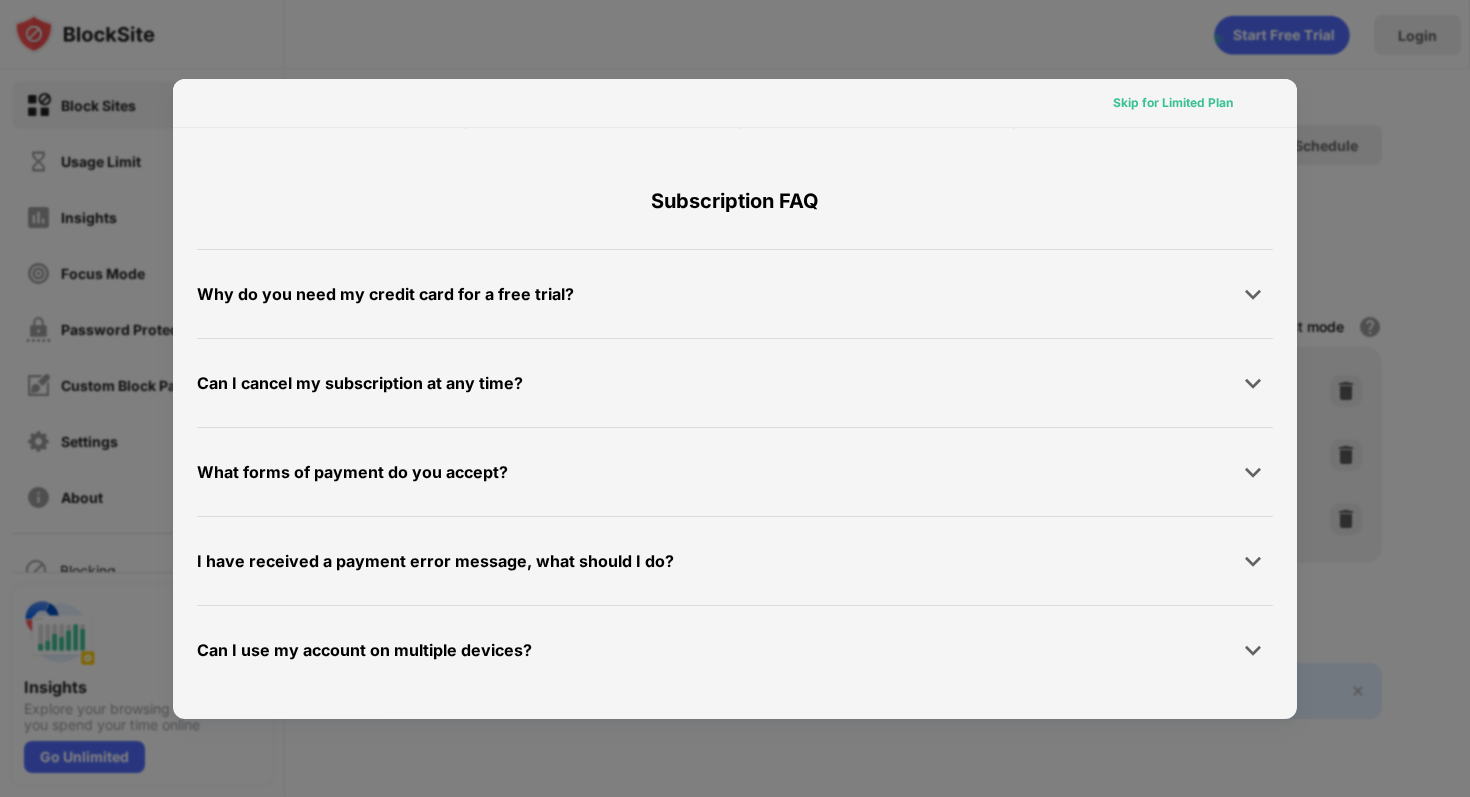 click on "Skip for Limited Plan" at bounding box center [1173, 103] 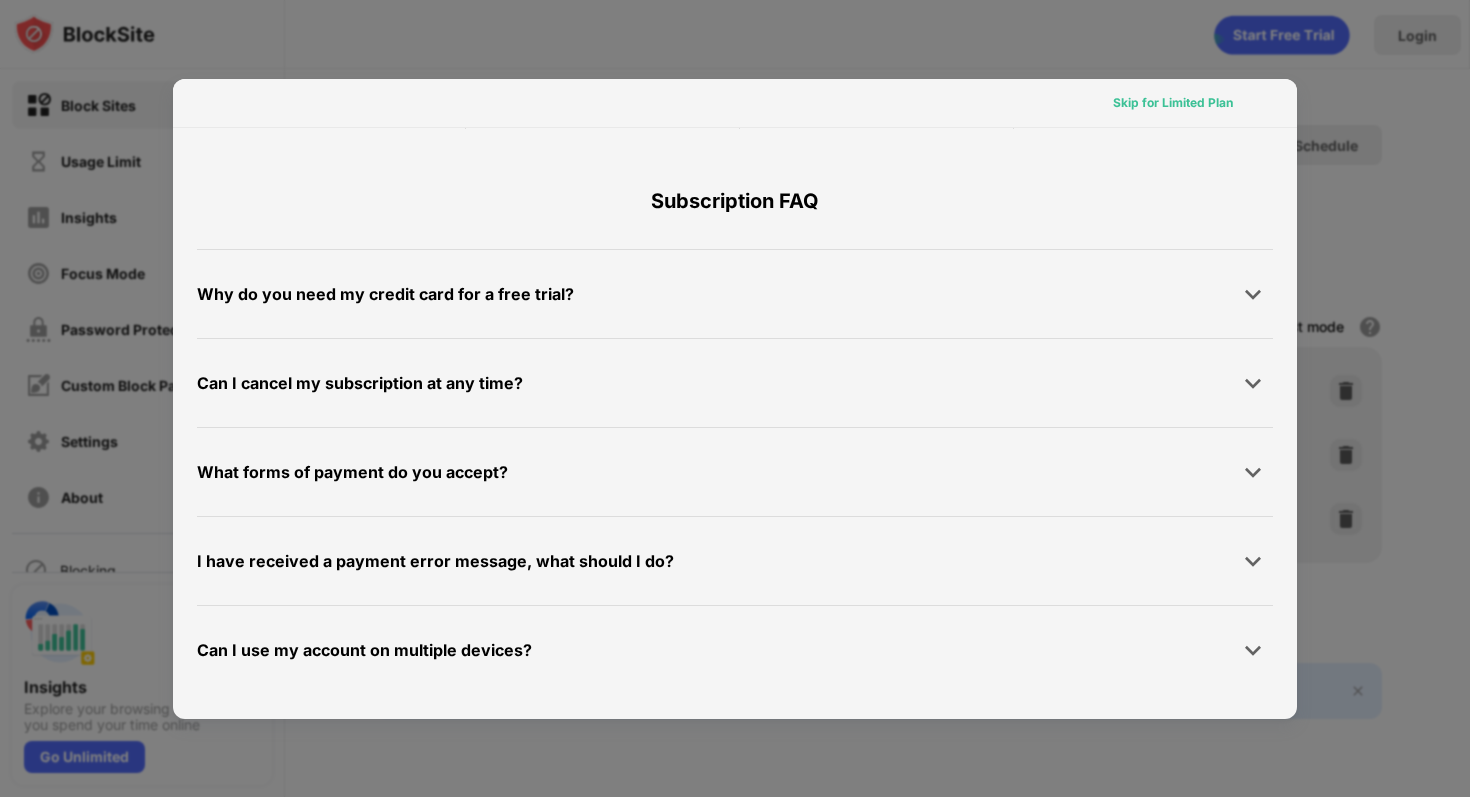 scroll, scrollTop: 0, scrollLeft: 0, axis: both 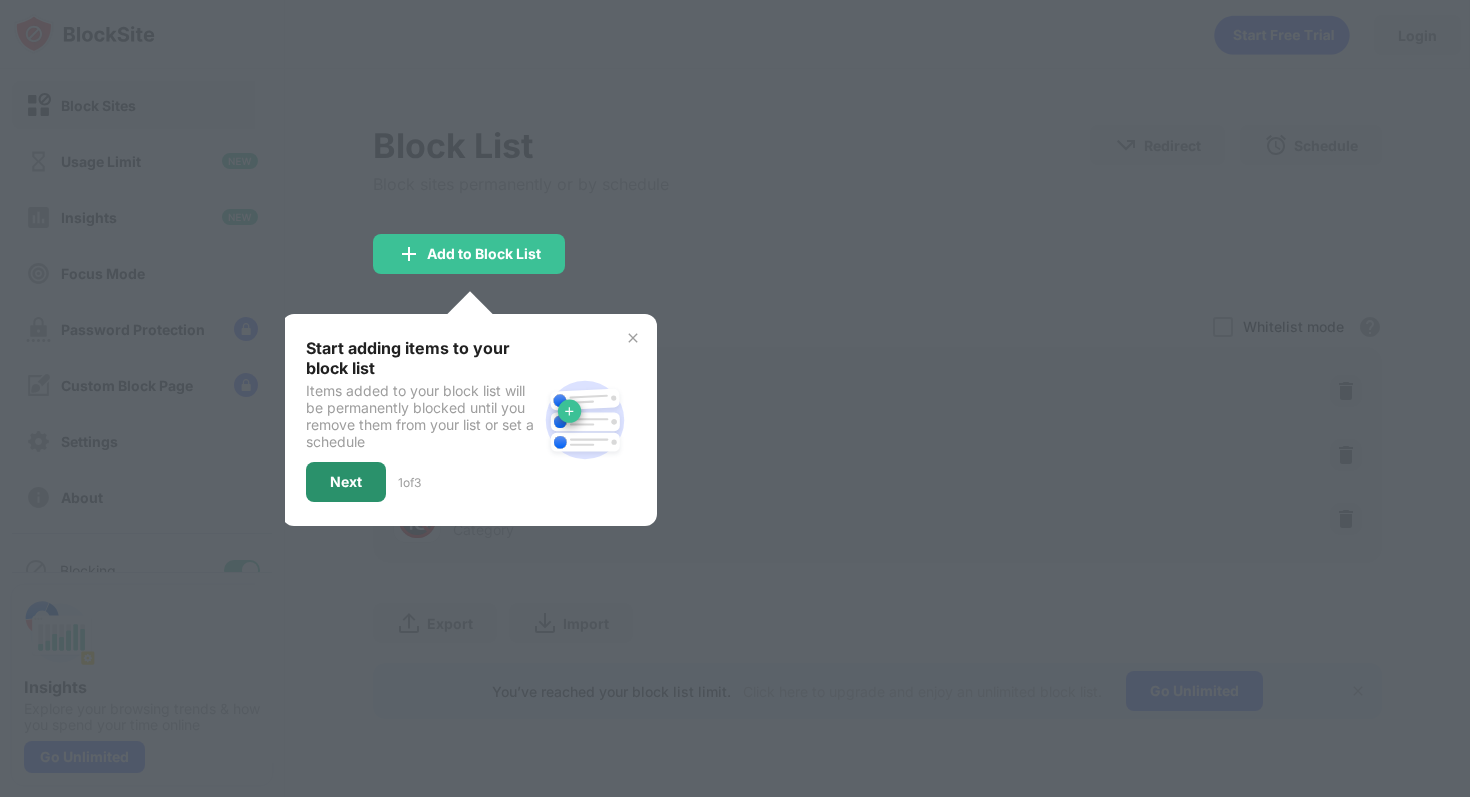 click on "Next" at bounding box center (346, 482) 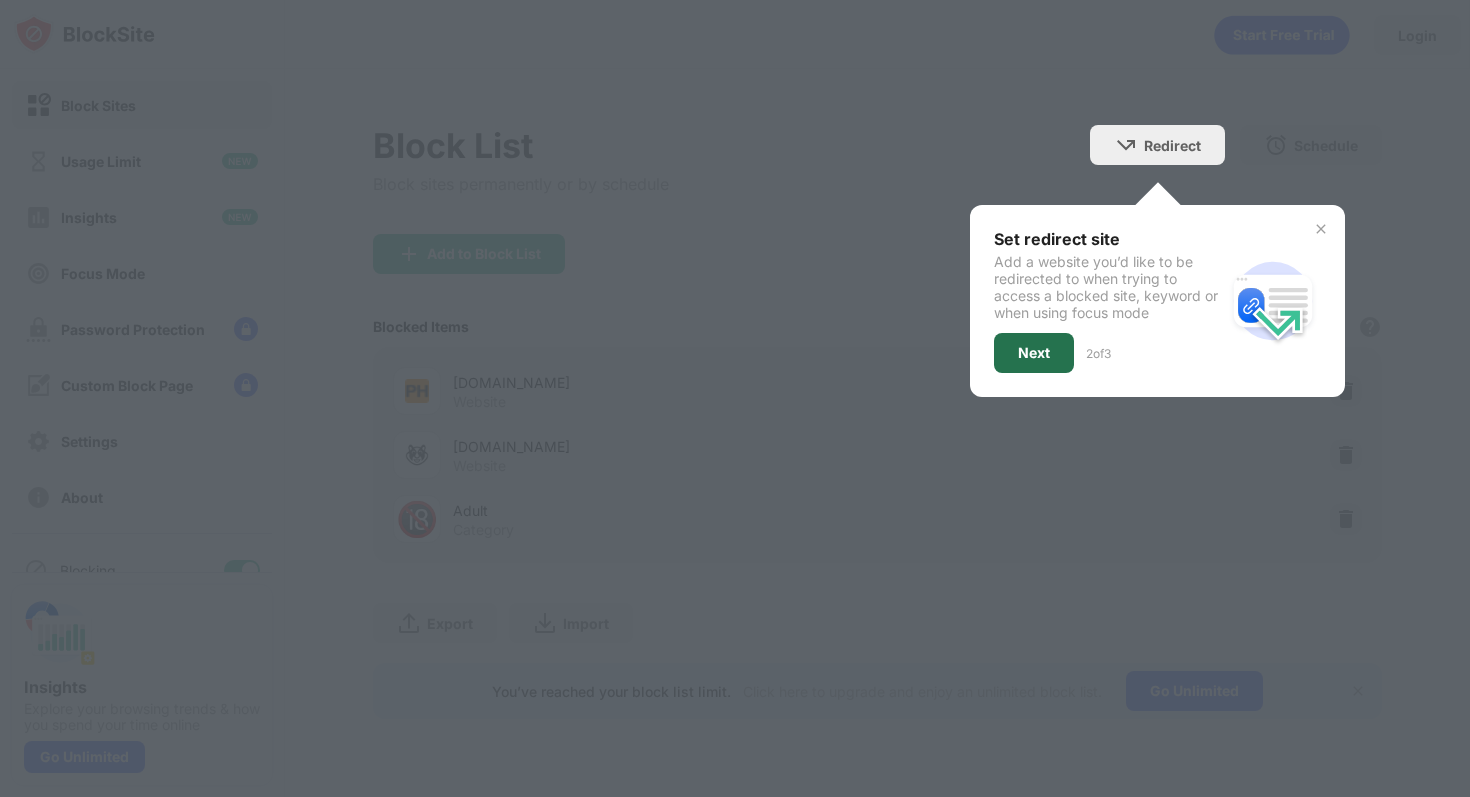 click on "Next" at bounding box center [1034, 353] 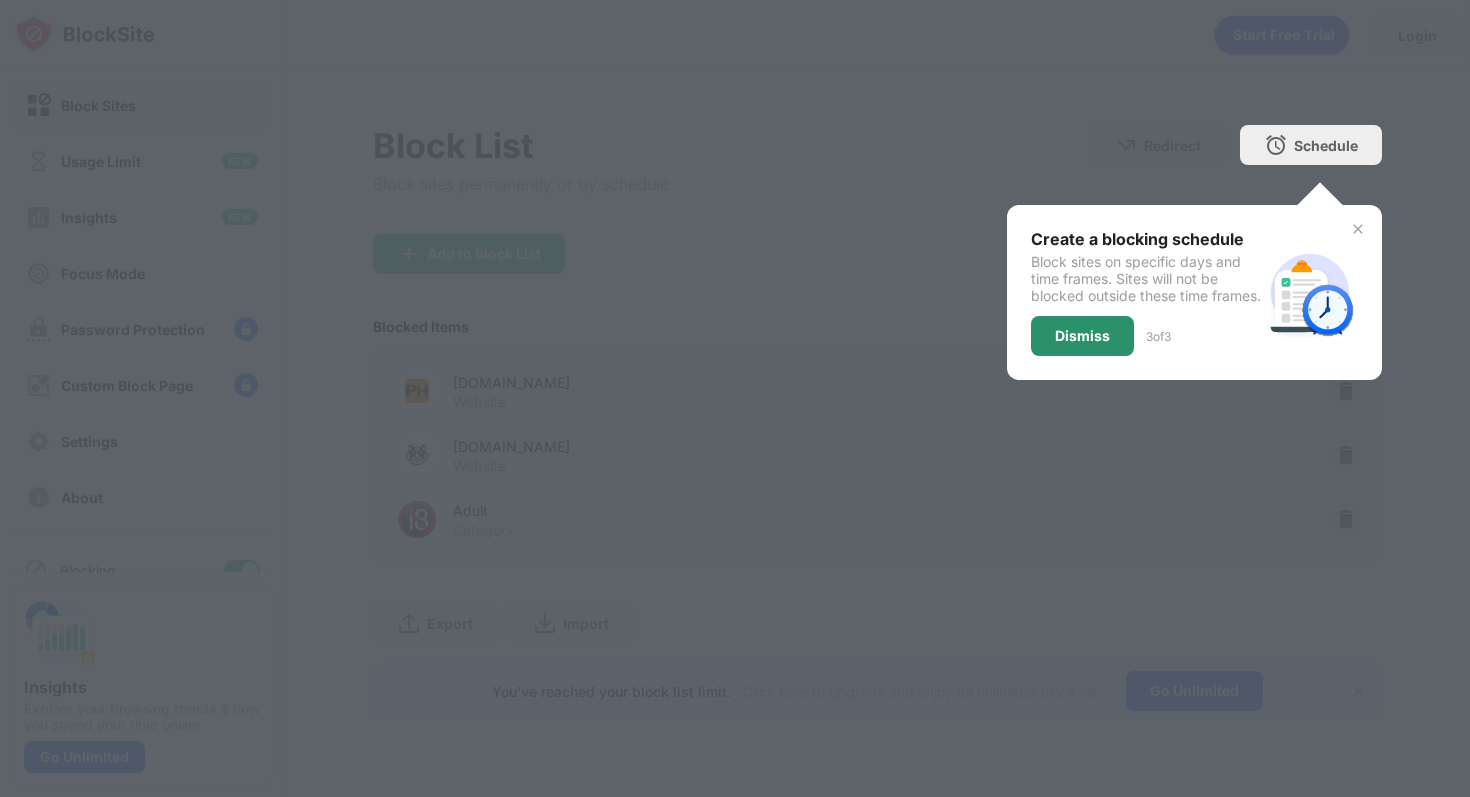 click on "Dismiss" at bounding box center (1082, 336) 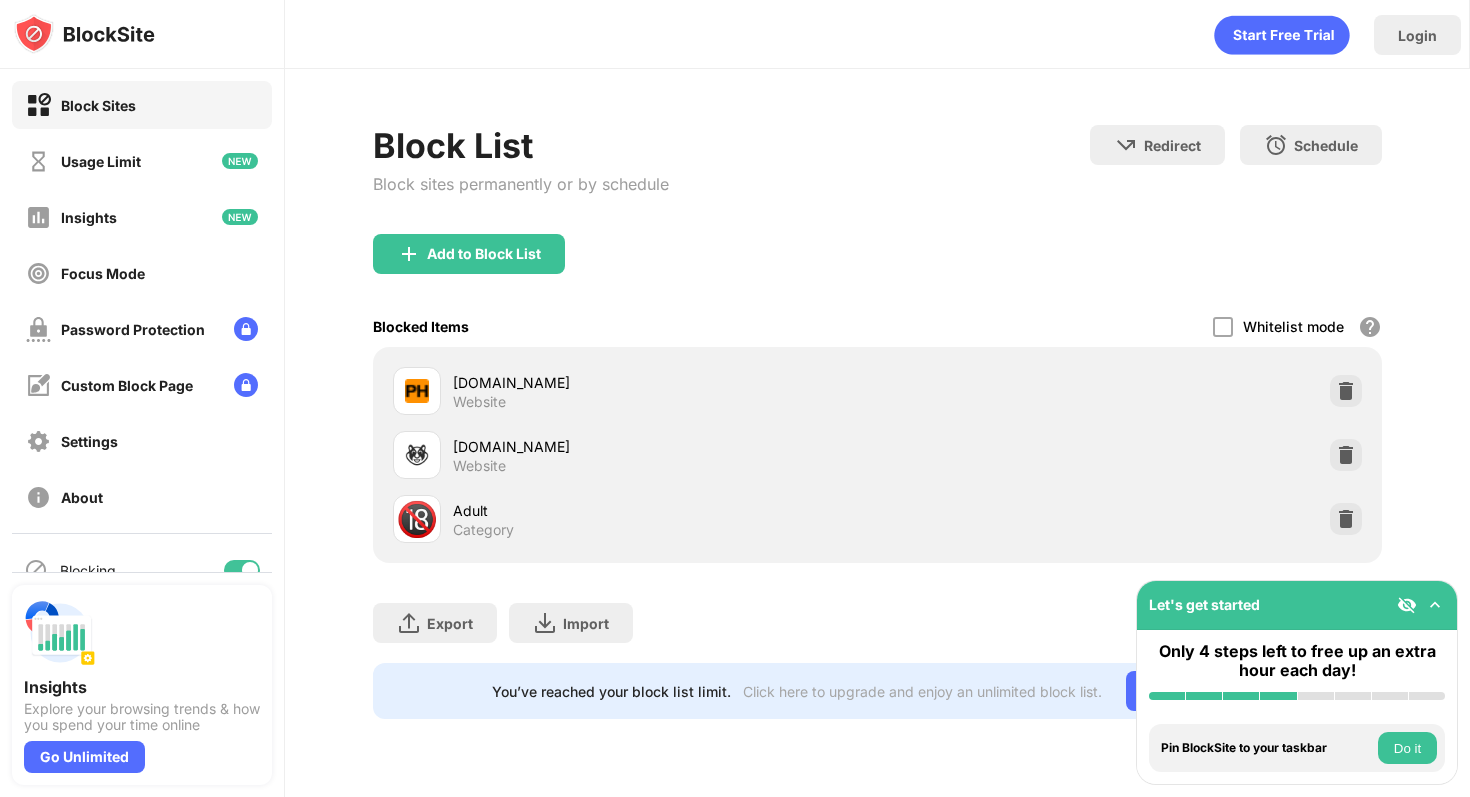 click on "Do it" at bounding box center (1407, 748) 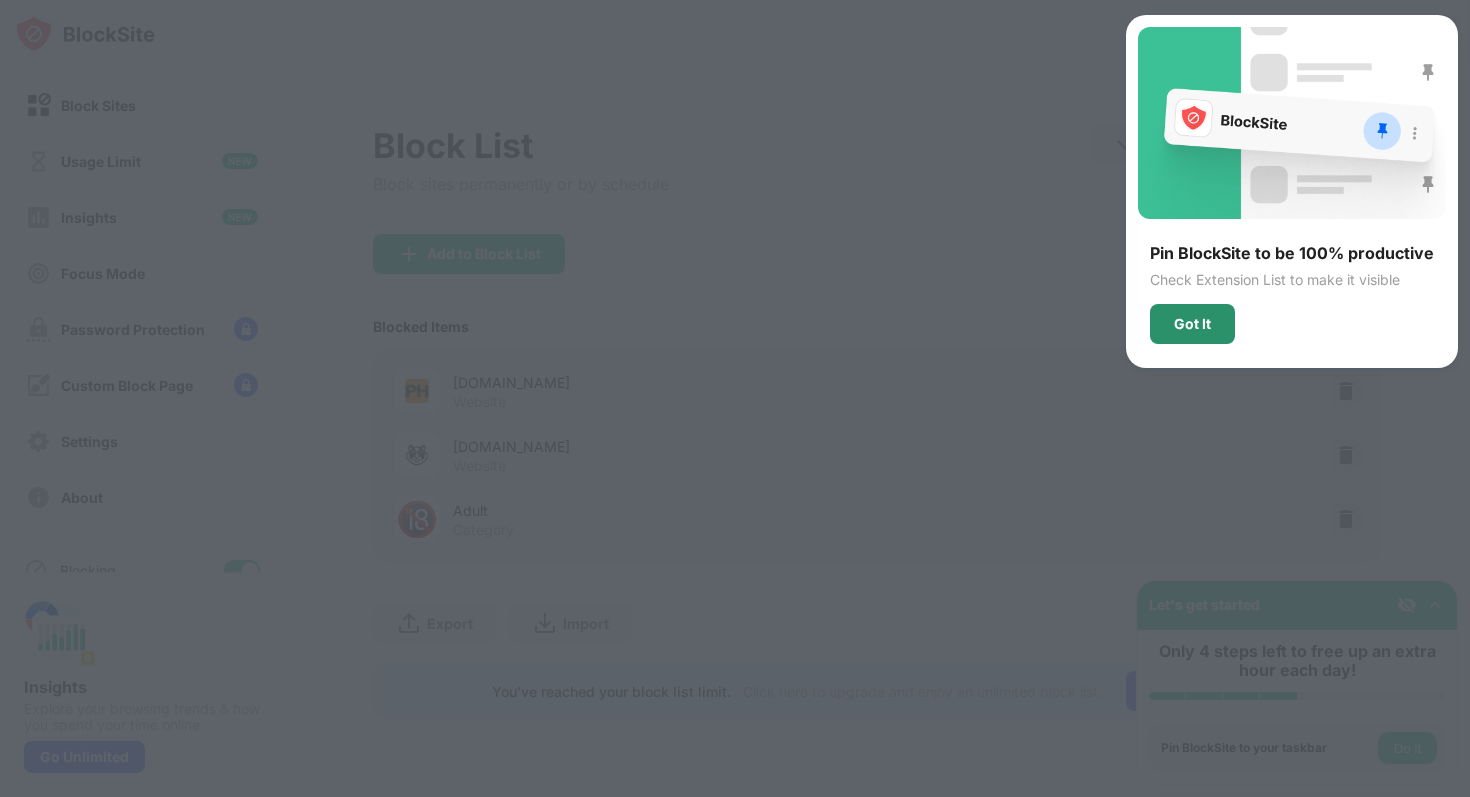 click on "Got It" at bounding box center (1192, 324) 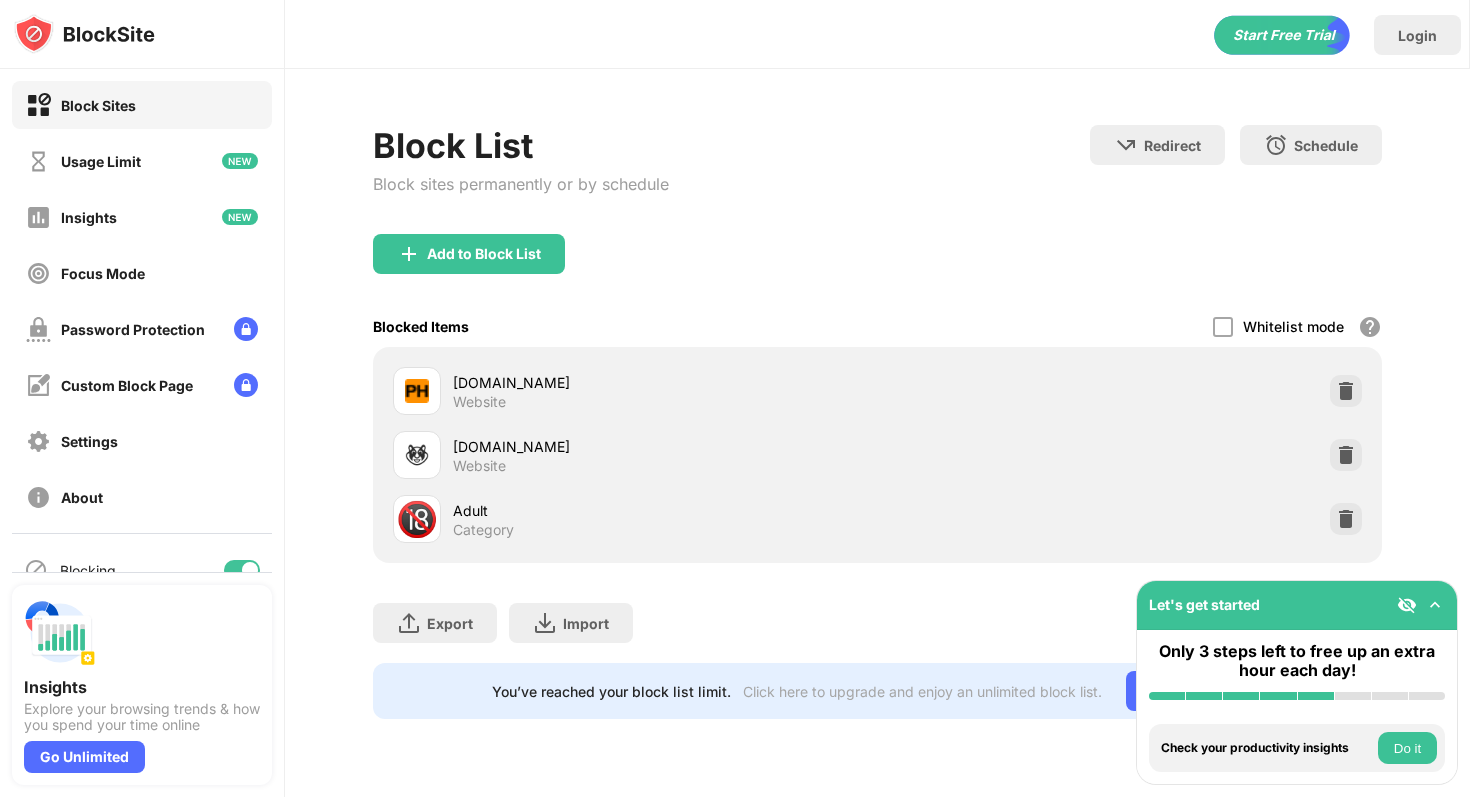 click on "Do it" at bounding box center (1407, 748) 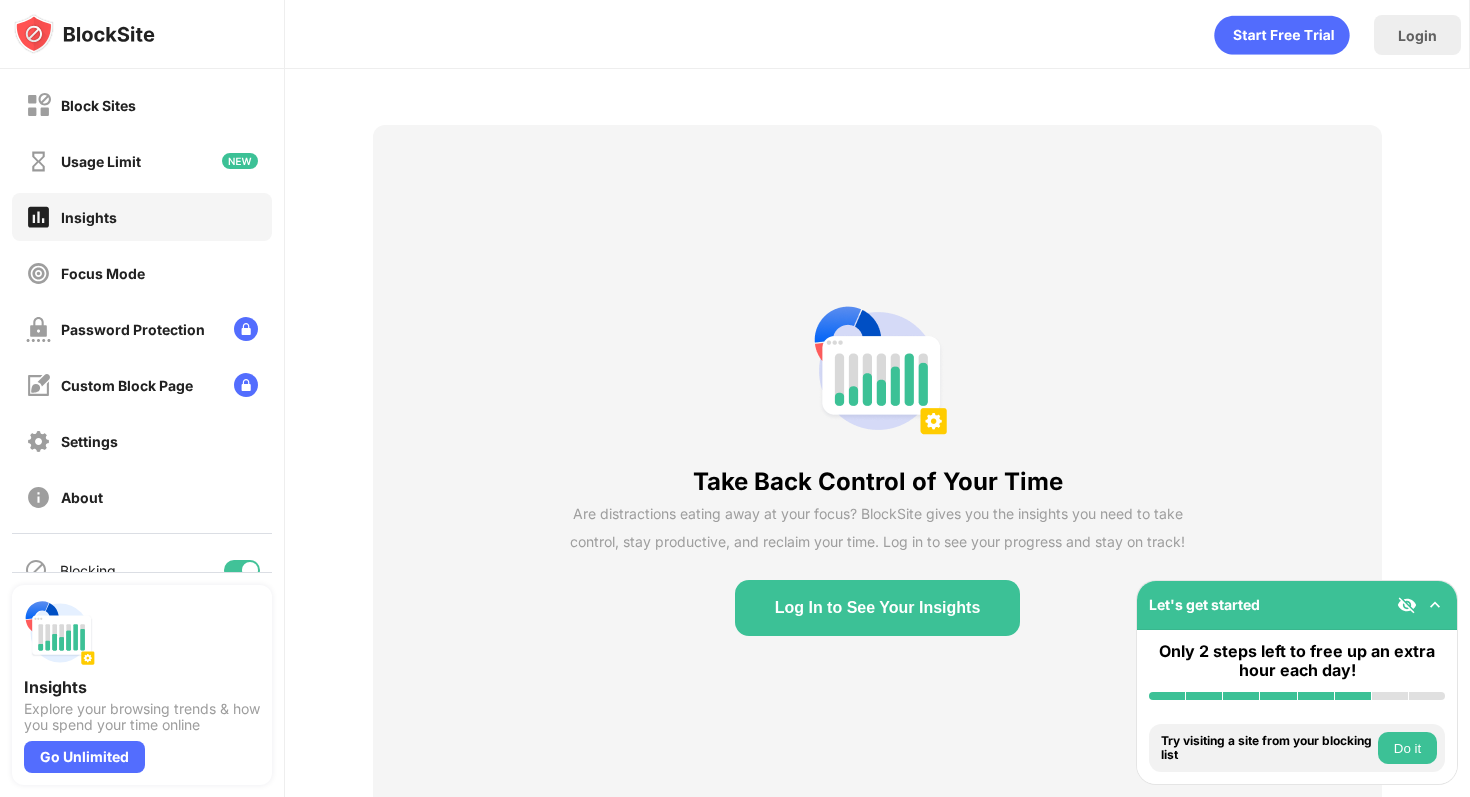 click on "Block Sites Usage Limit Insights Focus Mode Password Protection Custom Block Page Settings About" at bounding box center (142, 301) 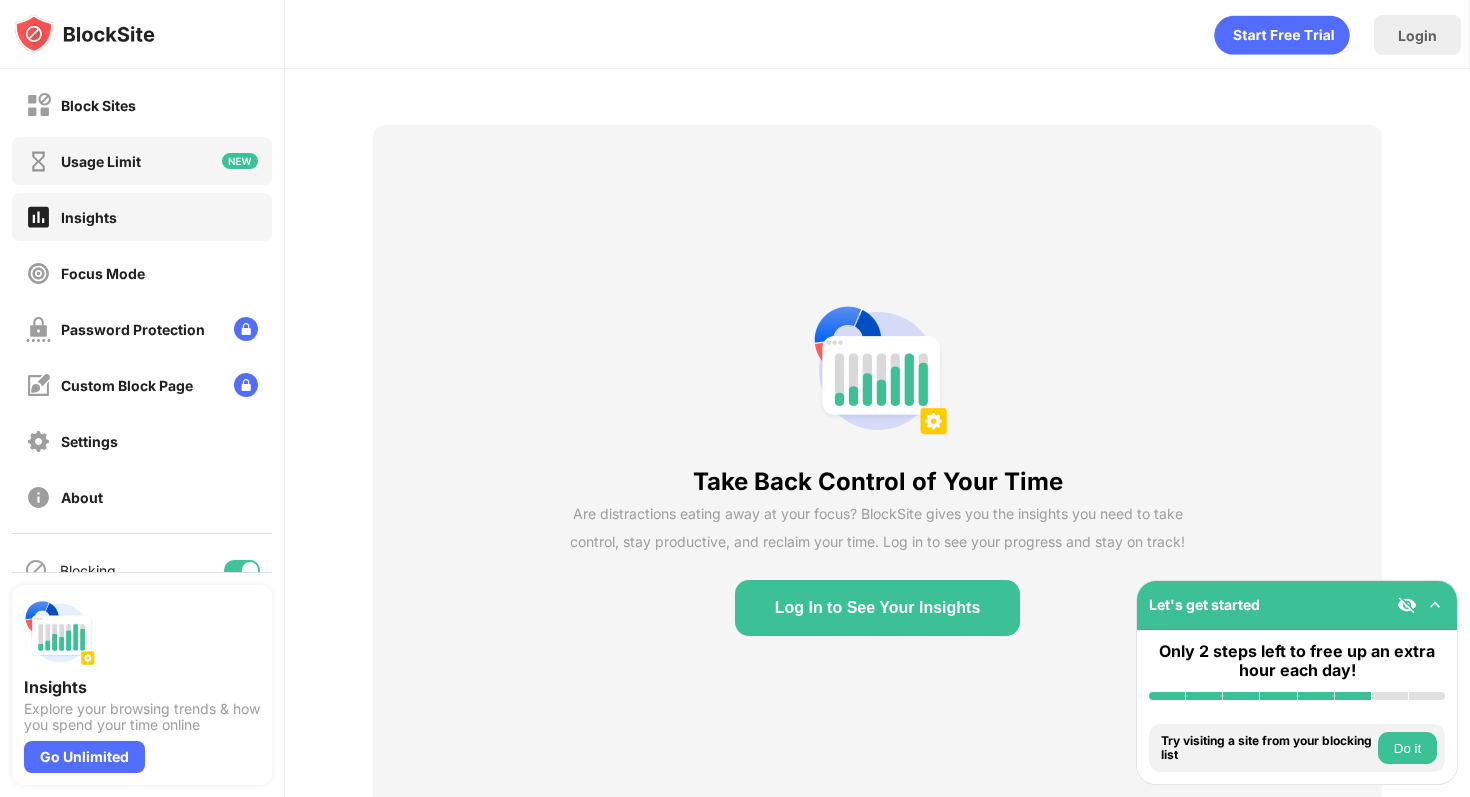 click on "Usage Limit" at bounding box center (101, 161) 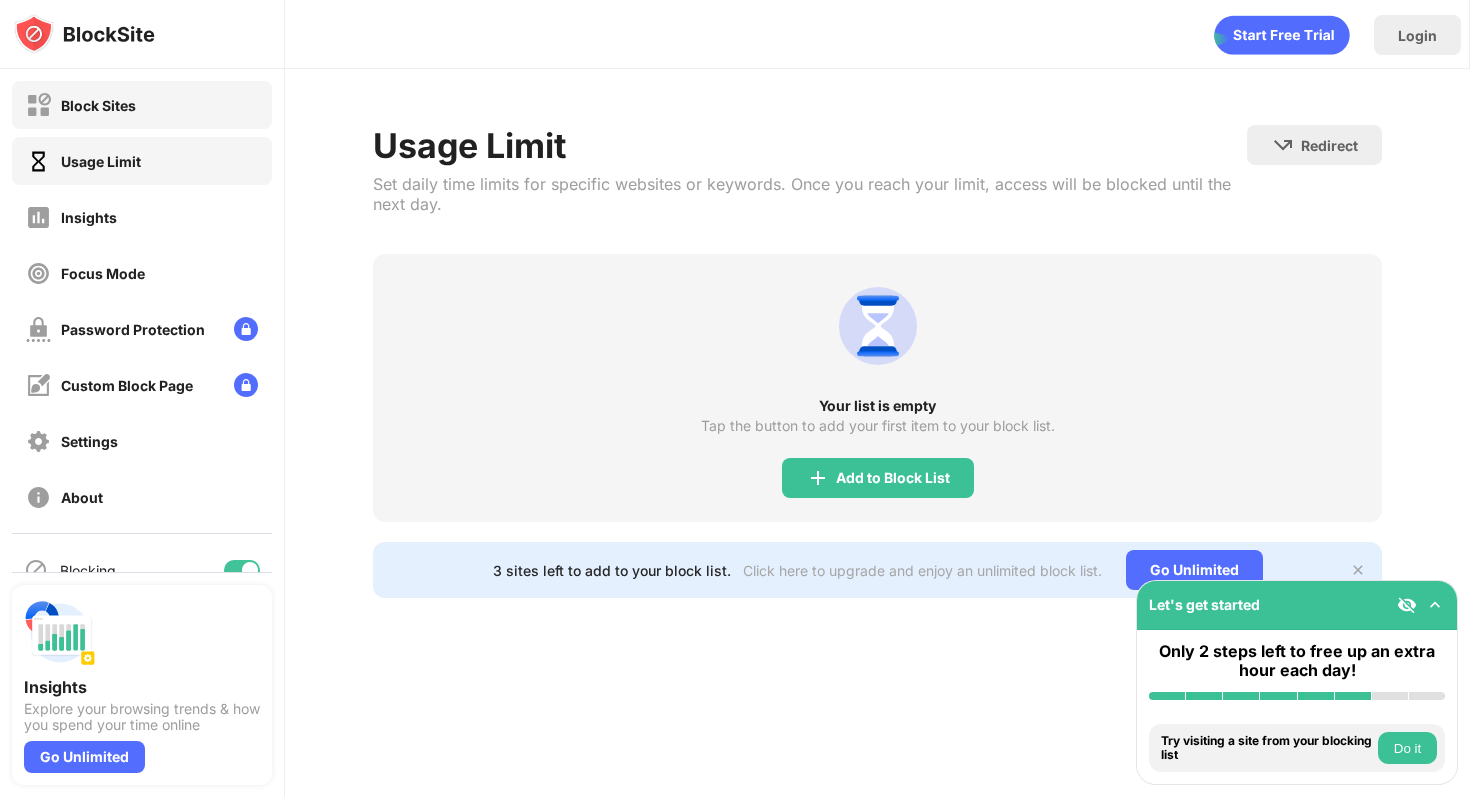 click on "Block Sites" at bounding box center (98, 105) 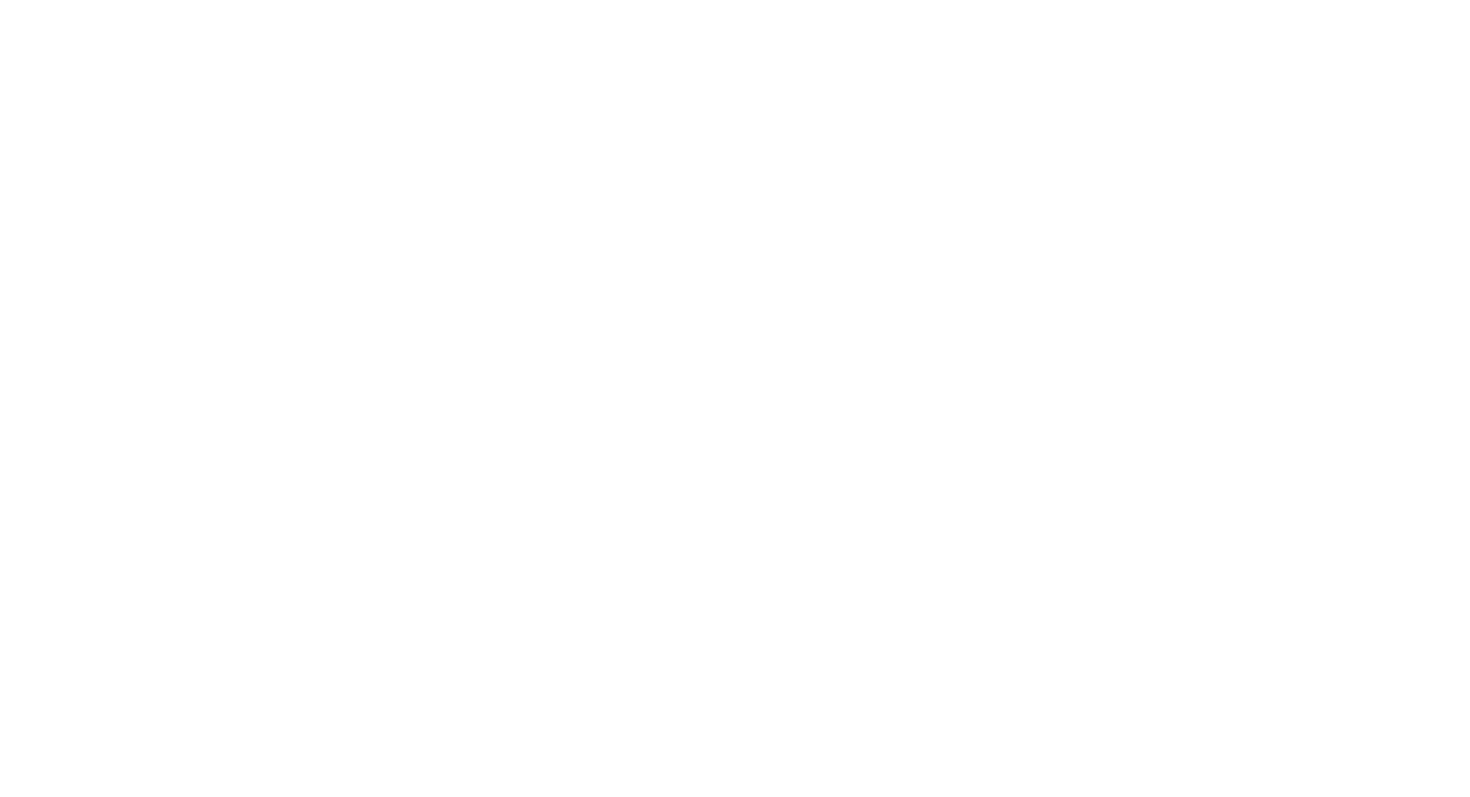 scroll, scrollTop: 0, scrollLeft: 0, axis: both 